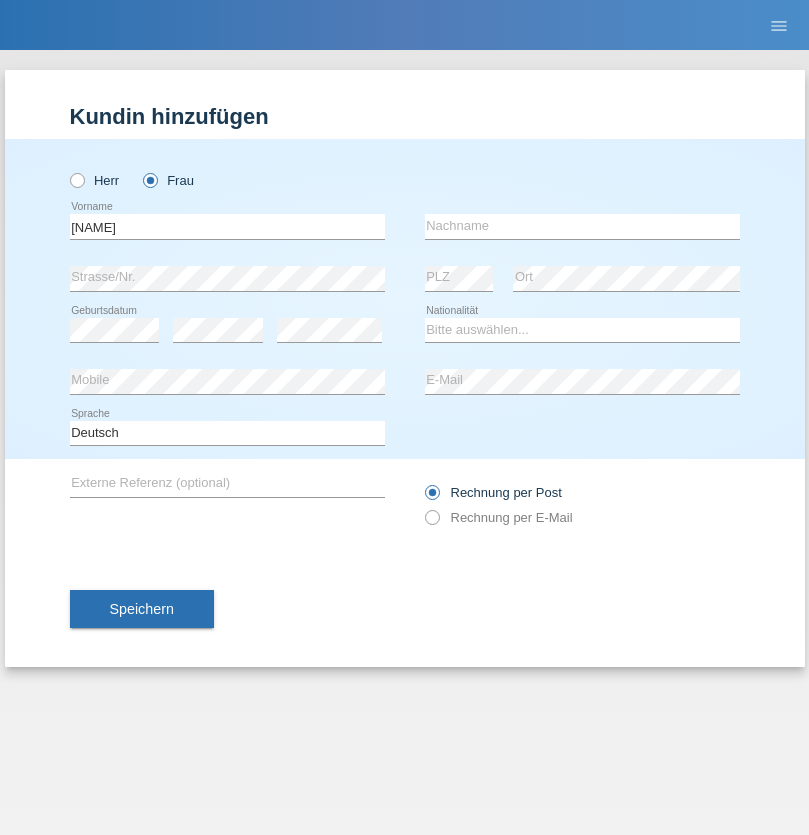 scroll, scrollTop: 0, scrollLeft: 0, axis: both 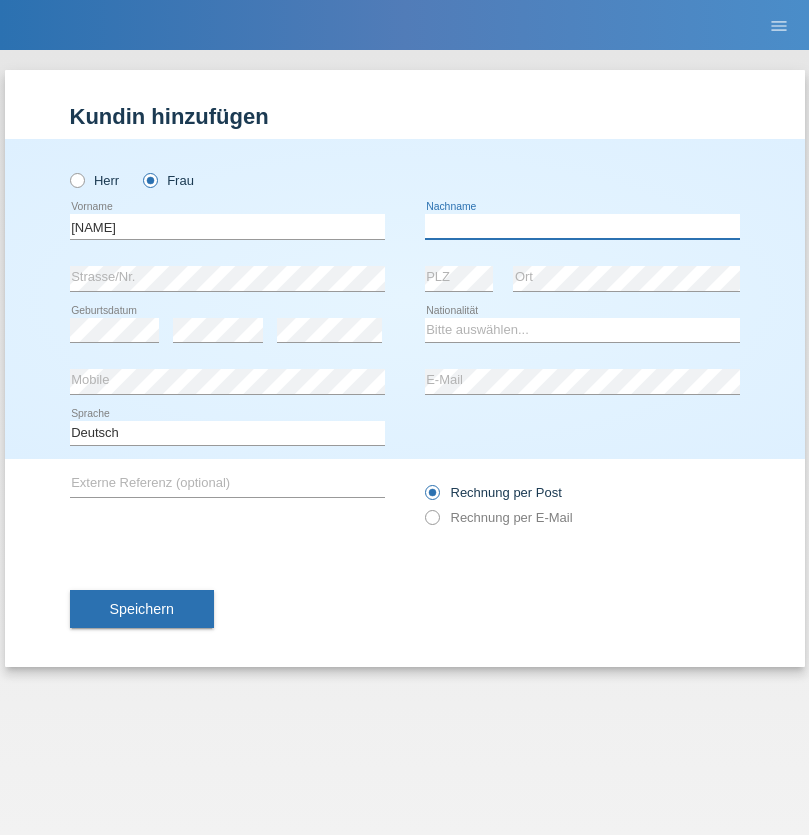 click at bounding box center (582, 226) 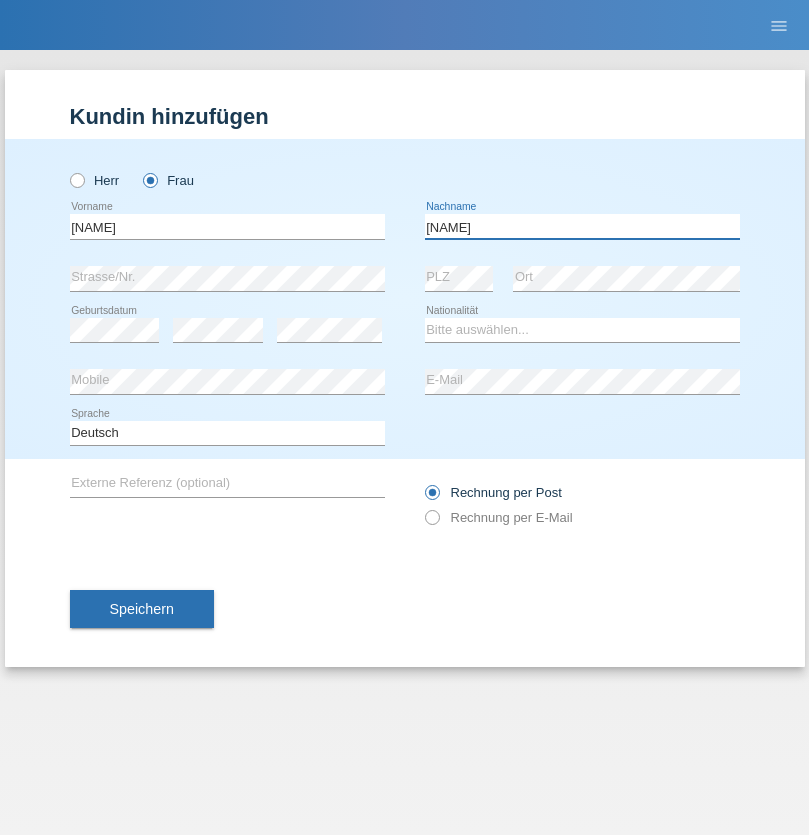 type on "Martial" 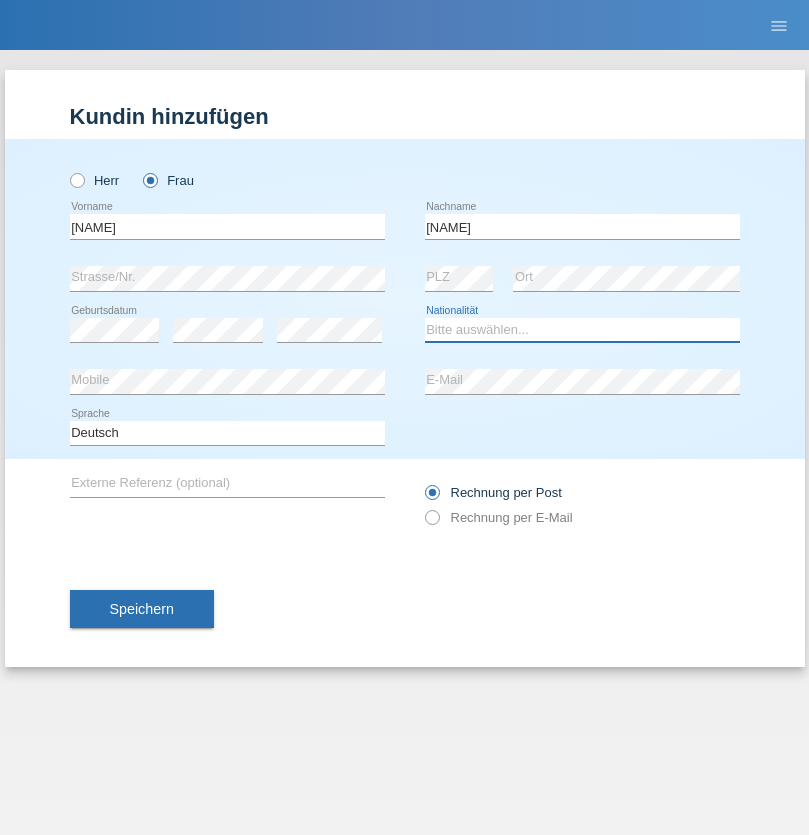 select on "CH" 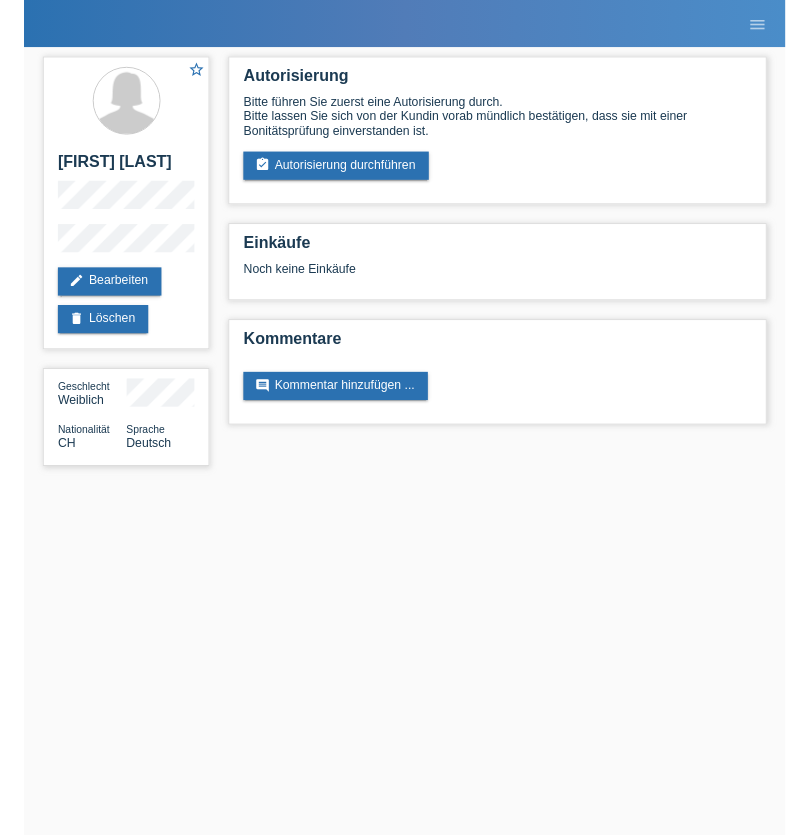 scroll, scrollTop: 0, scrollLeft: 0, axis: both 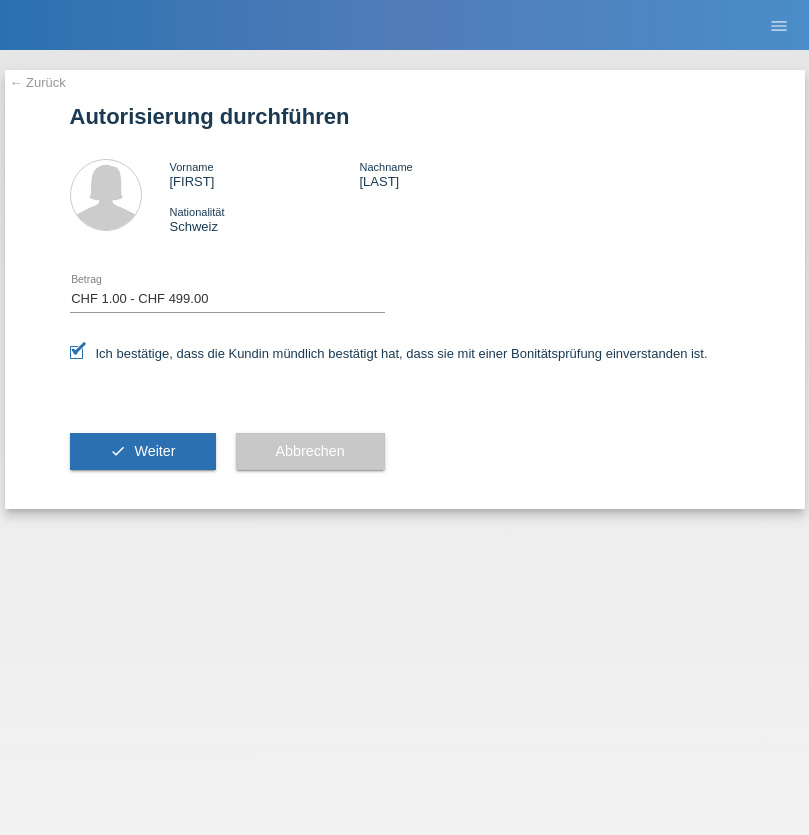 select on "1" 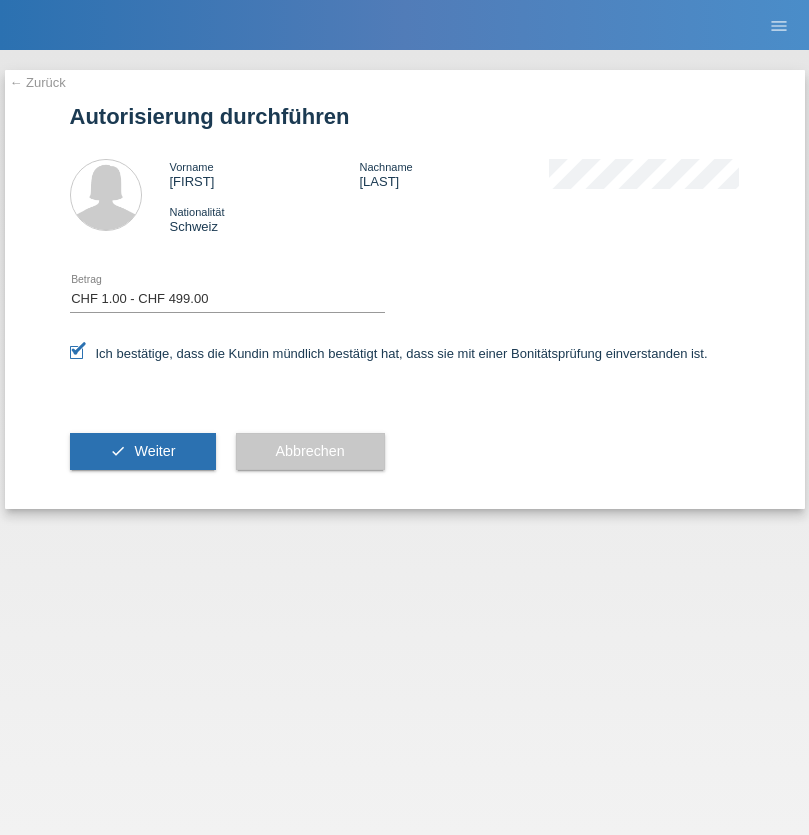 scroll, scrollTop: 0, scrollLeft: 0, axis: both 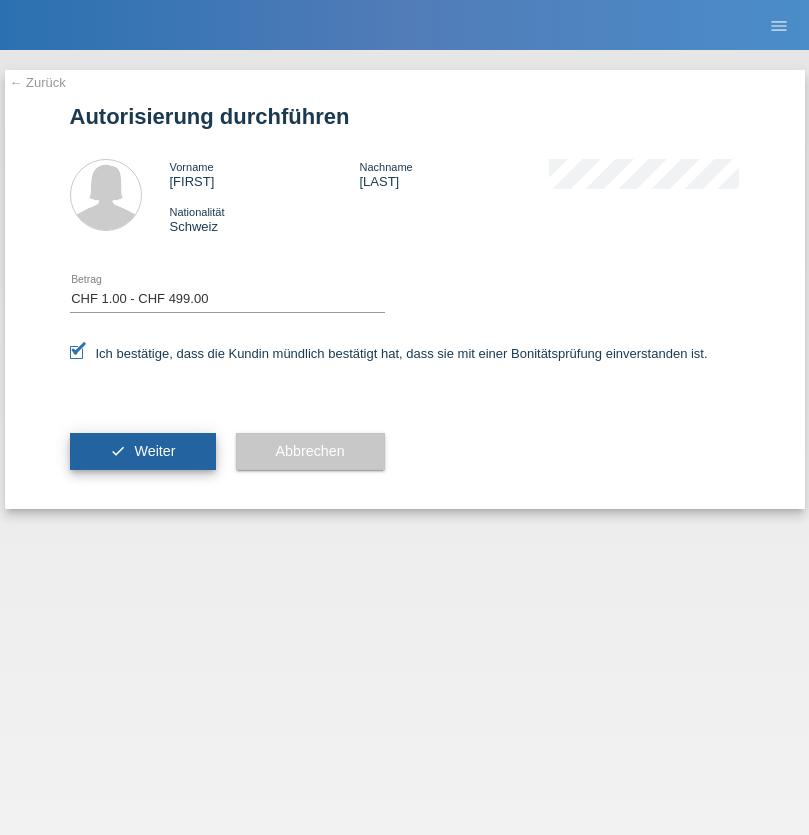 click on "Weiter" at bounding box center (154, 451) 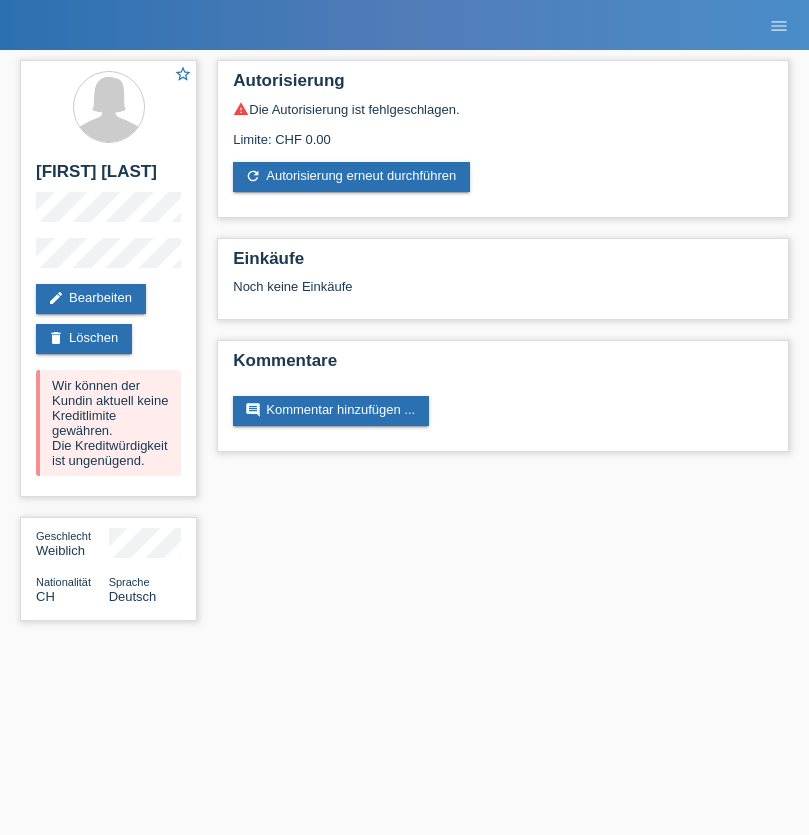 scroll, scrollTop: 0, scrollLeft: 0, axis: both 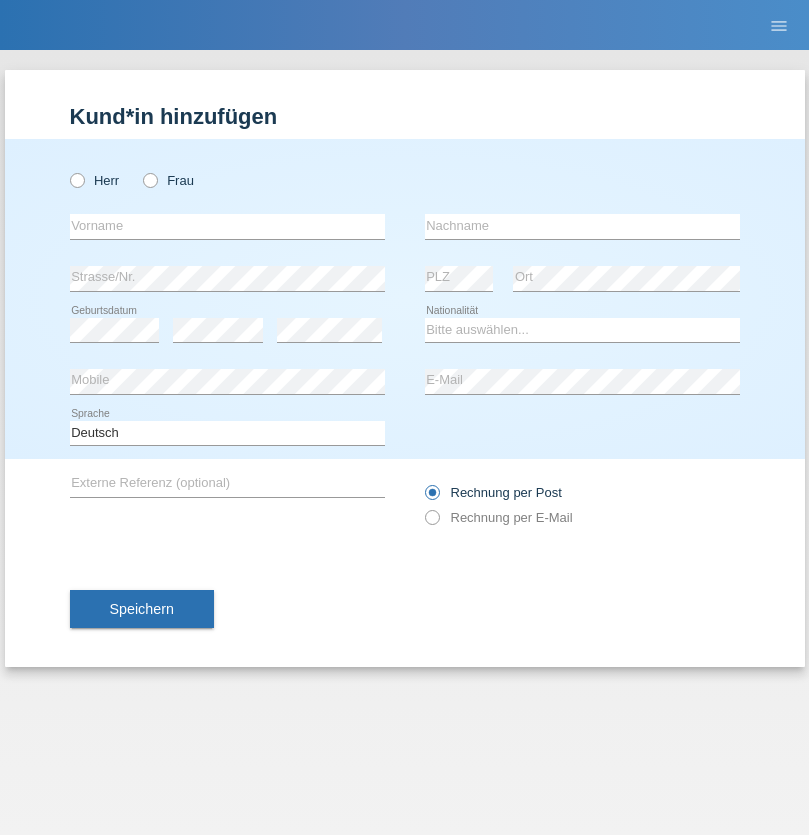 radio on "true" 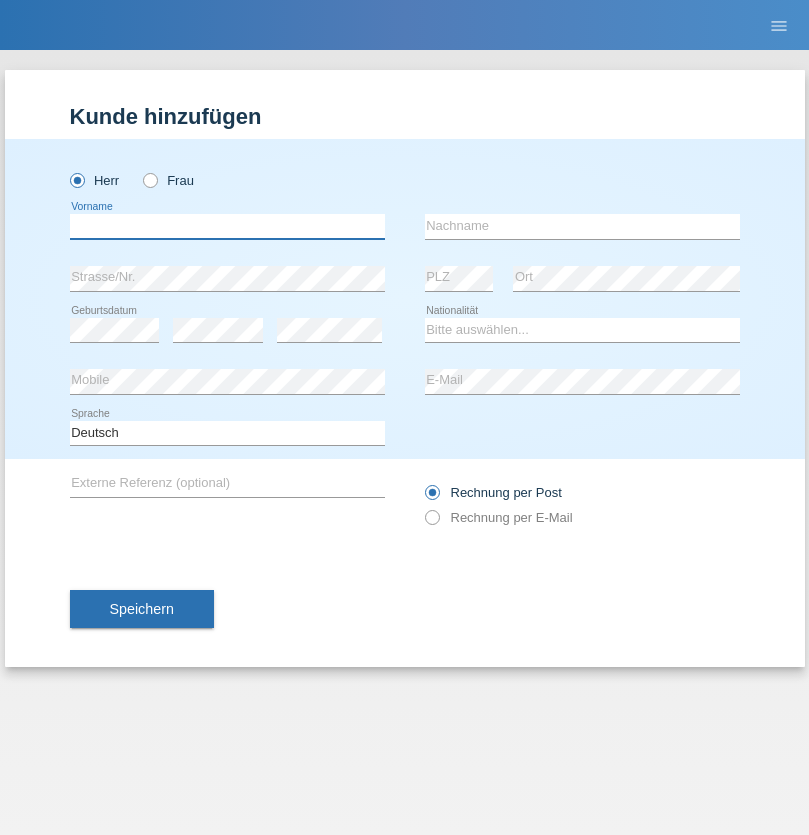 click at bounding box center (227, 226) 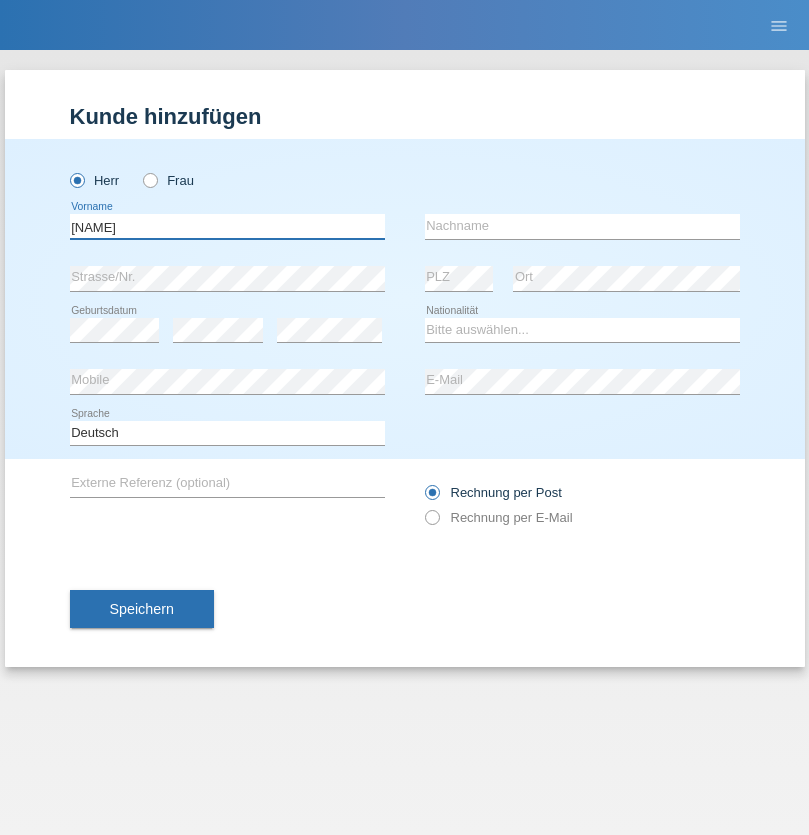 type on "Dominik" 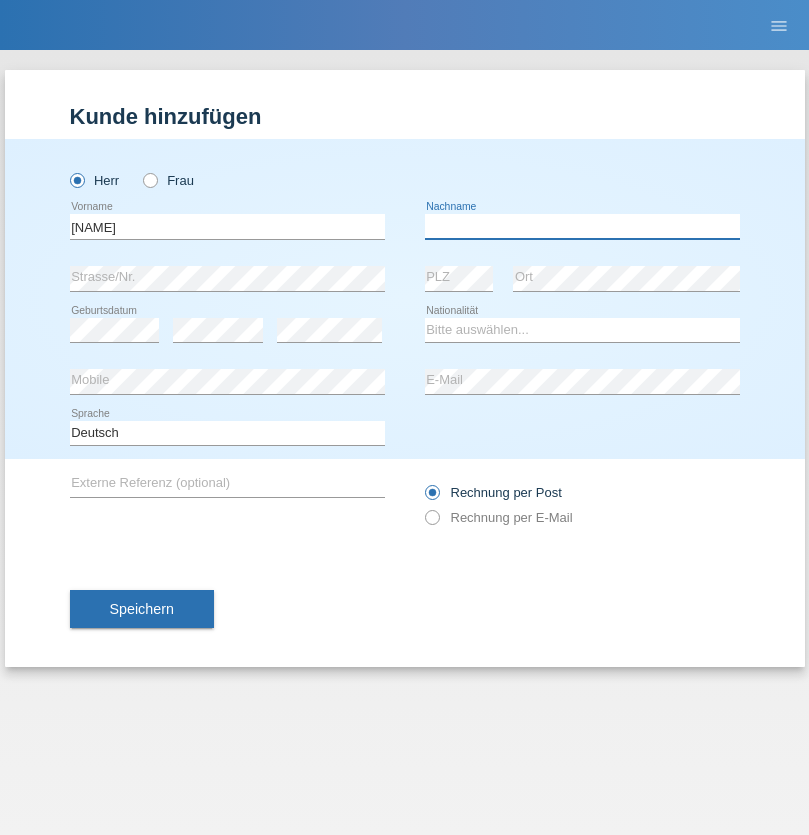 click at bounding box center (582, 226) 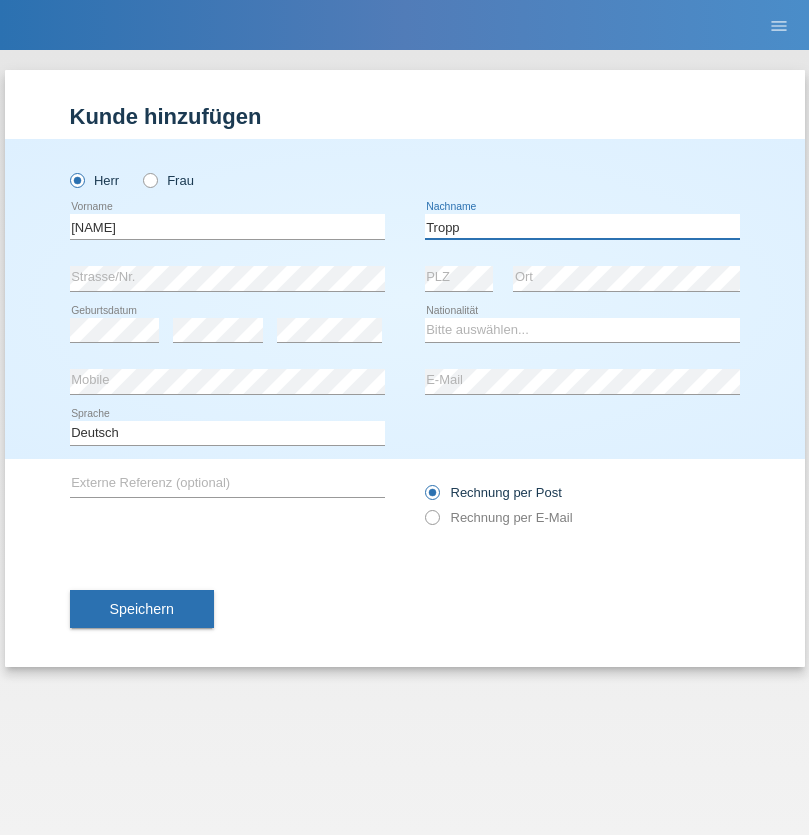 type on "Tropp" 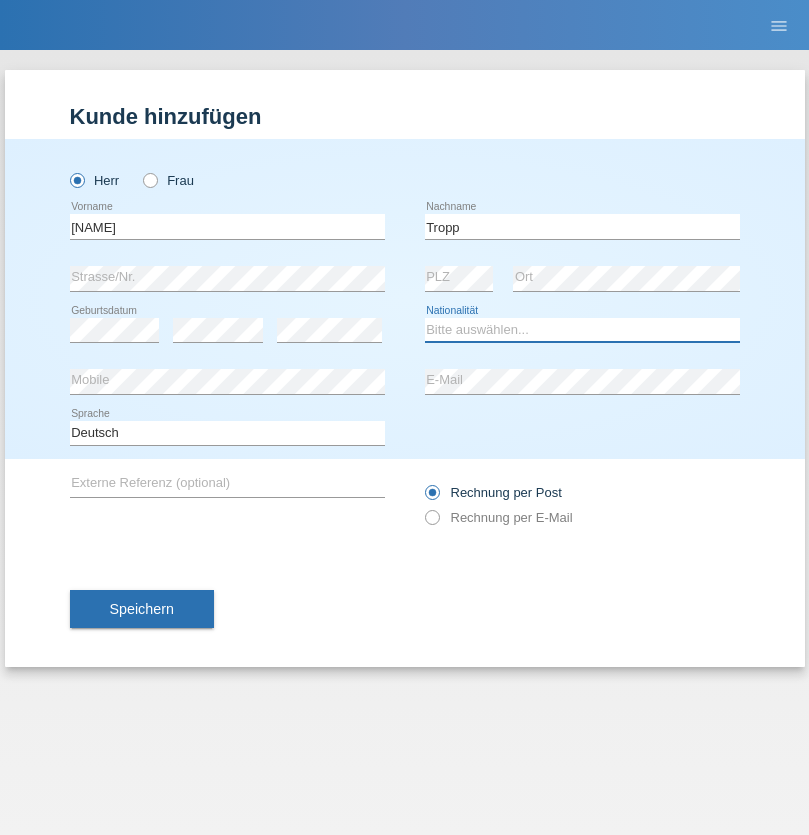 select on "SK" 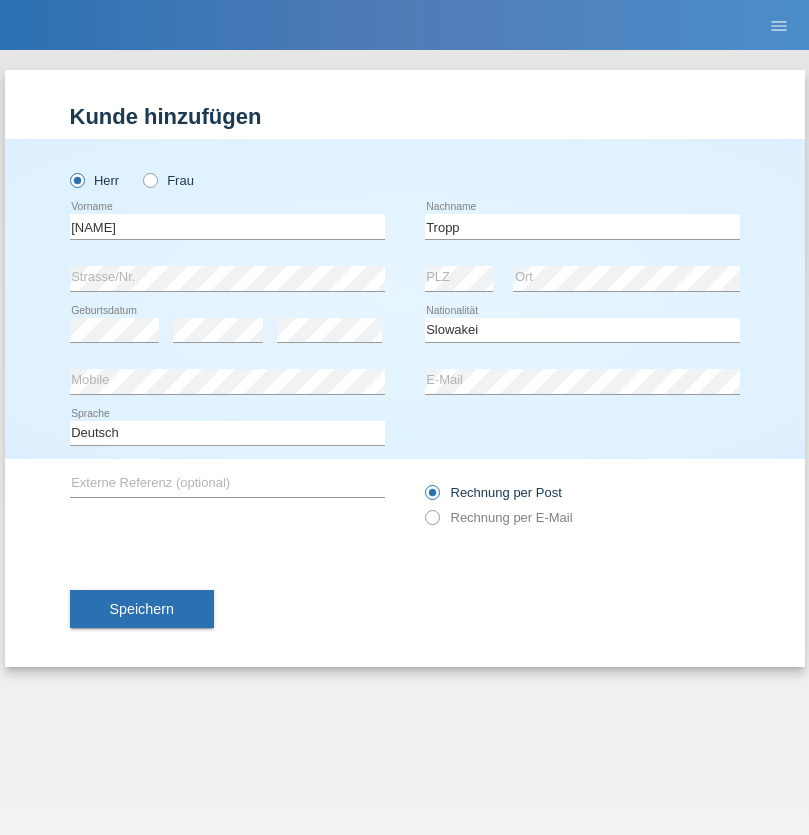select on "C" 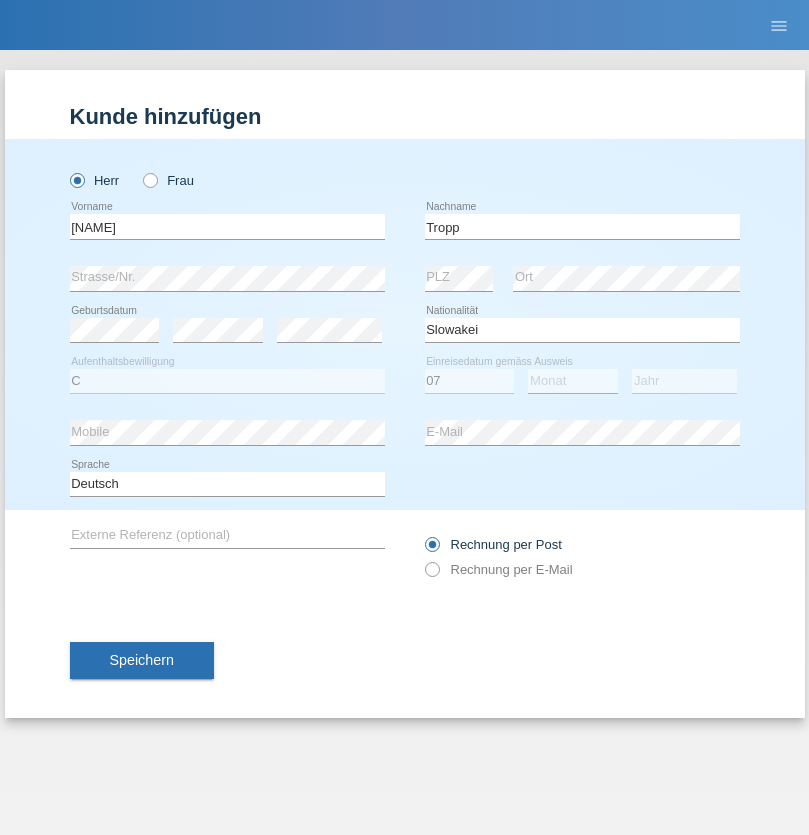 select on "08" 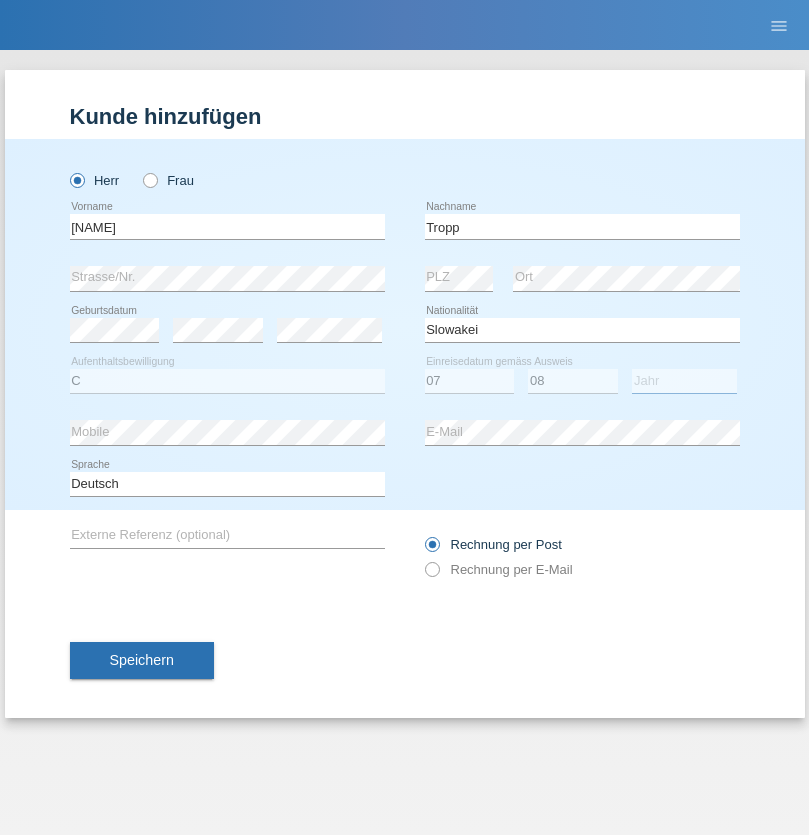 select on "2021" 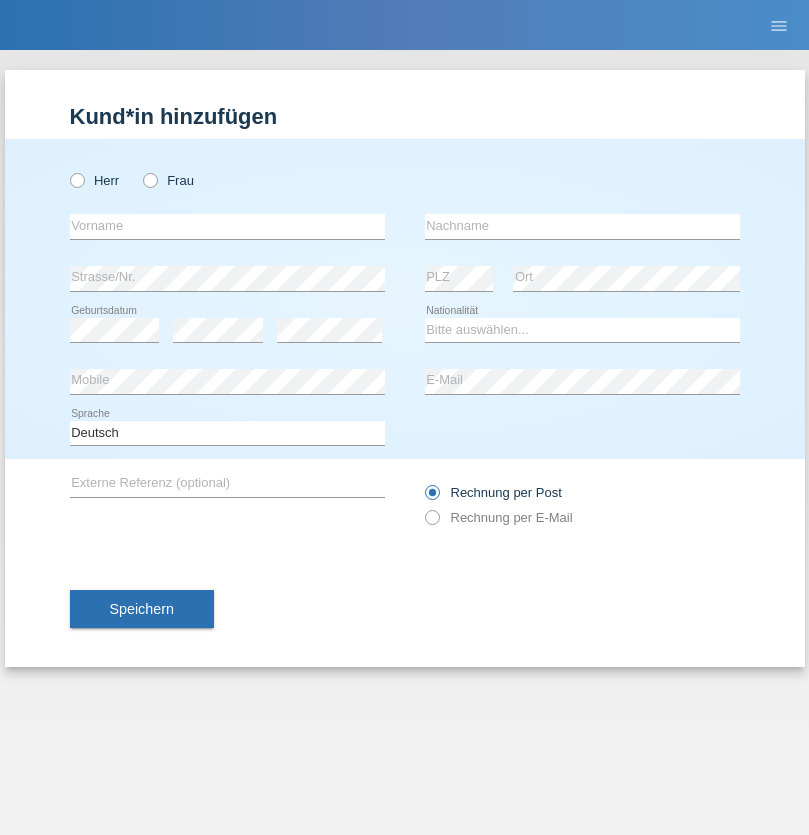 scroll, scrollTop: 0, scrollLeft: 0, axis: both 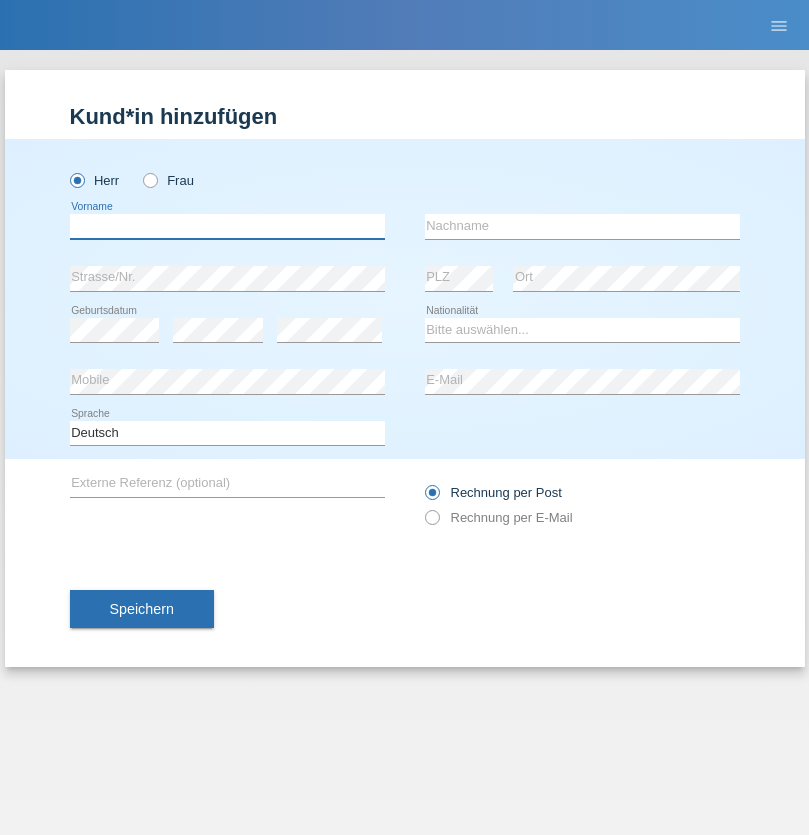 click at bounding box center [227, 226] 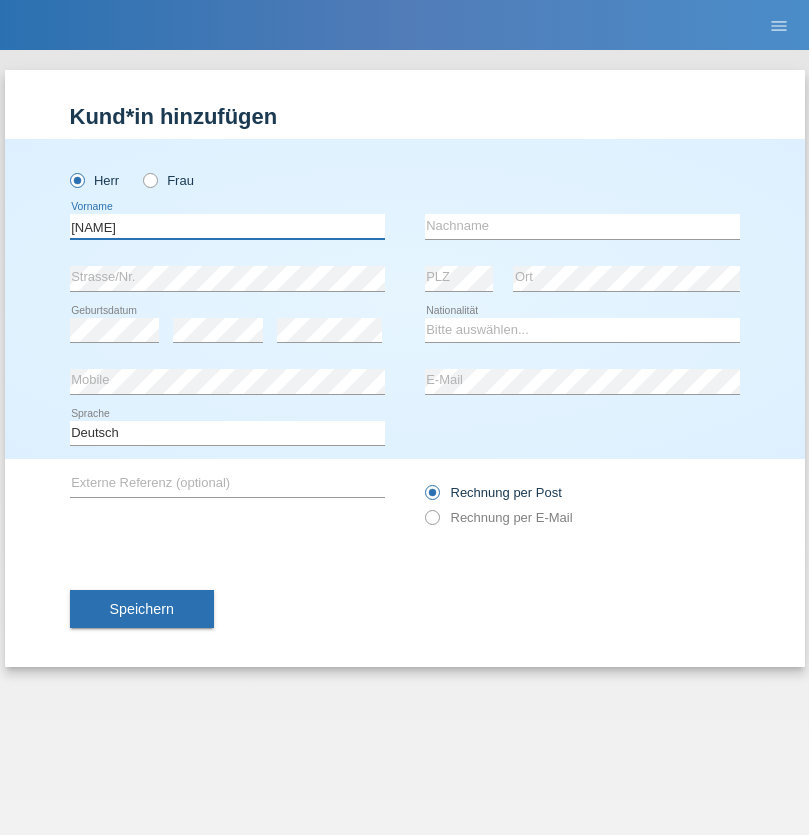 type on "Dirk" 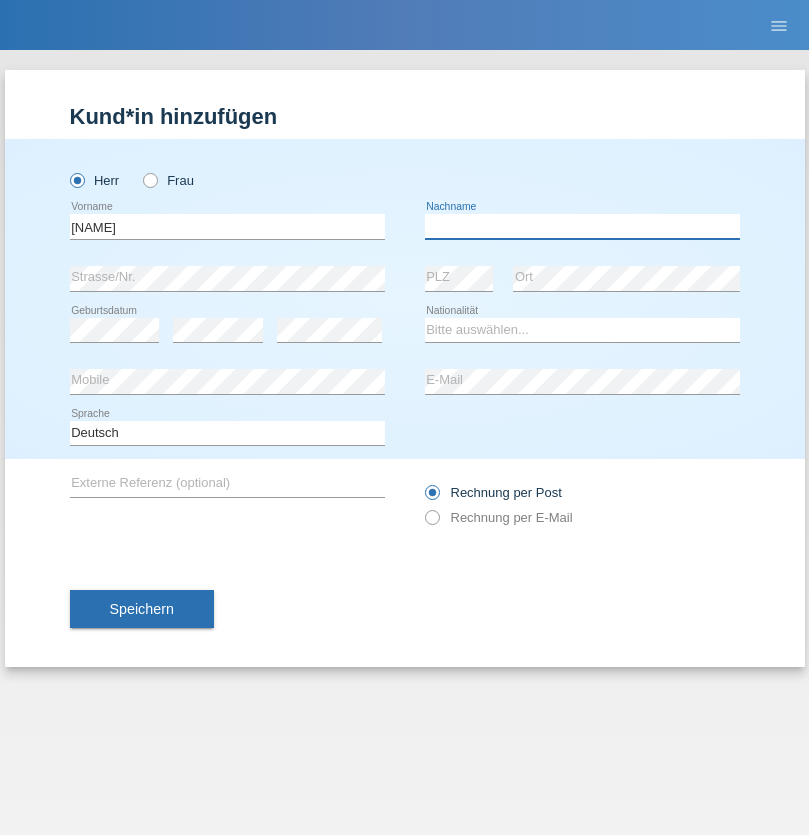 click at bounding box center (582, 226) 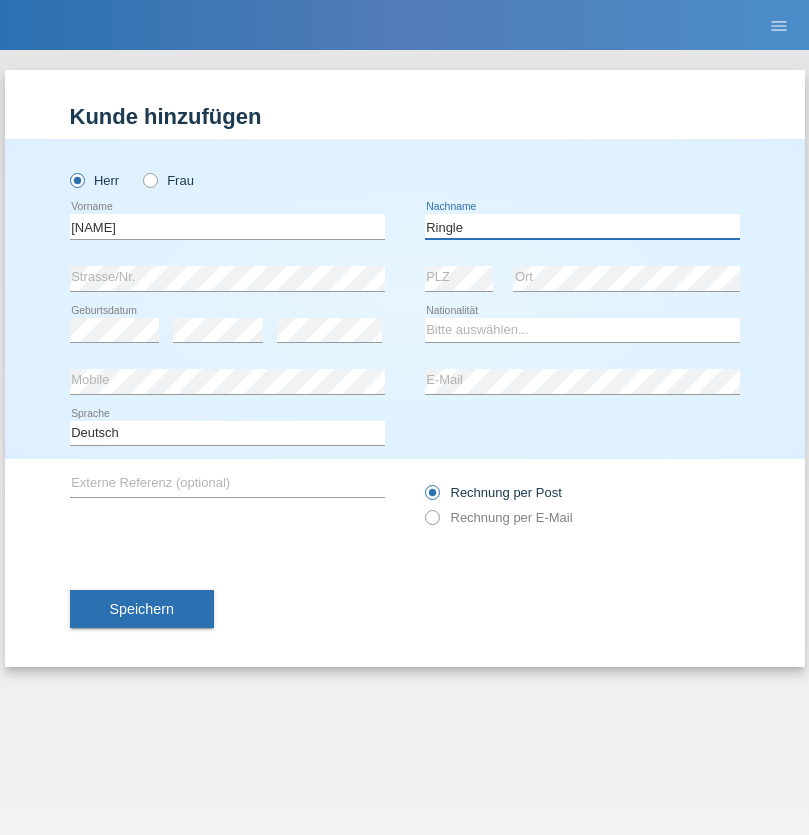type on "Ringle" 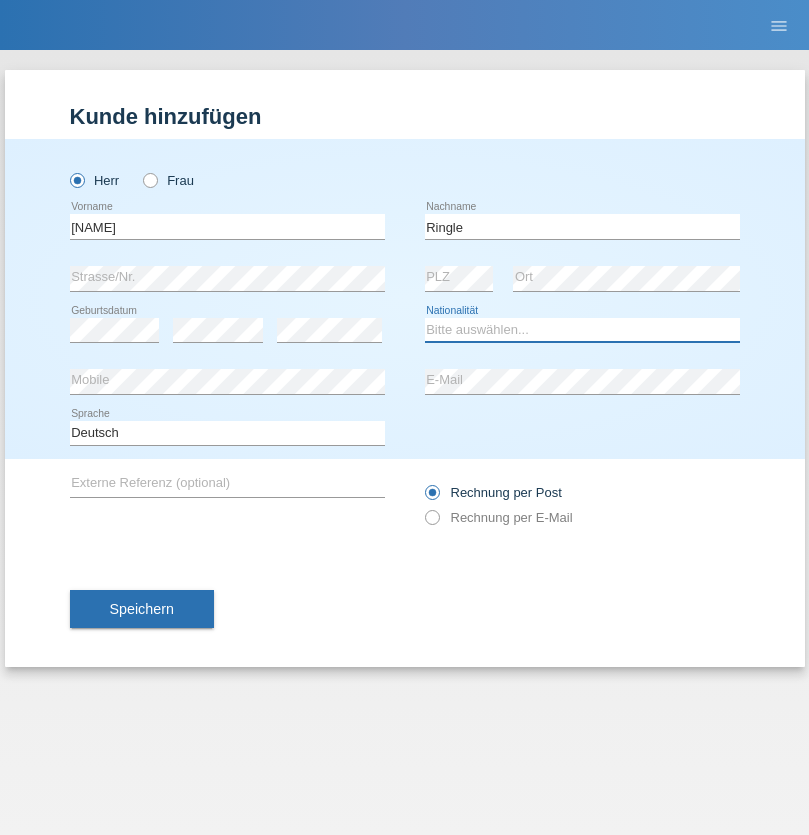 select on "DE" 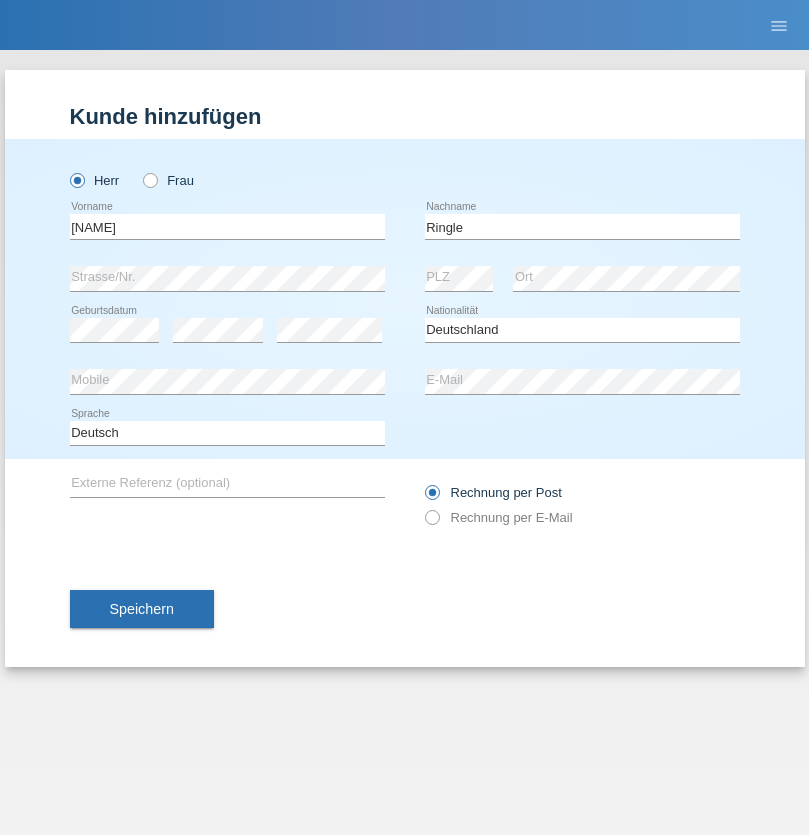 select on "C" 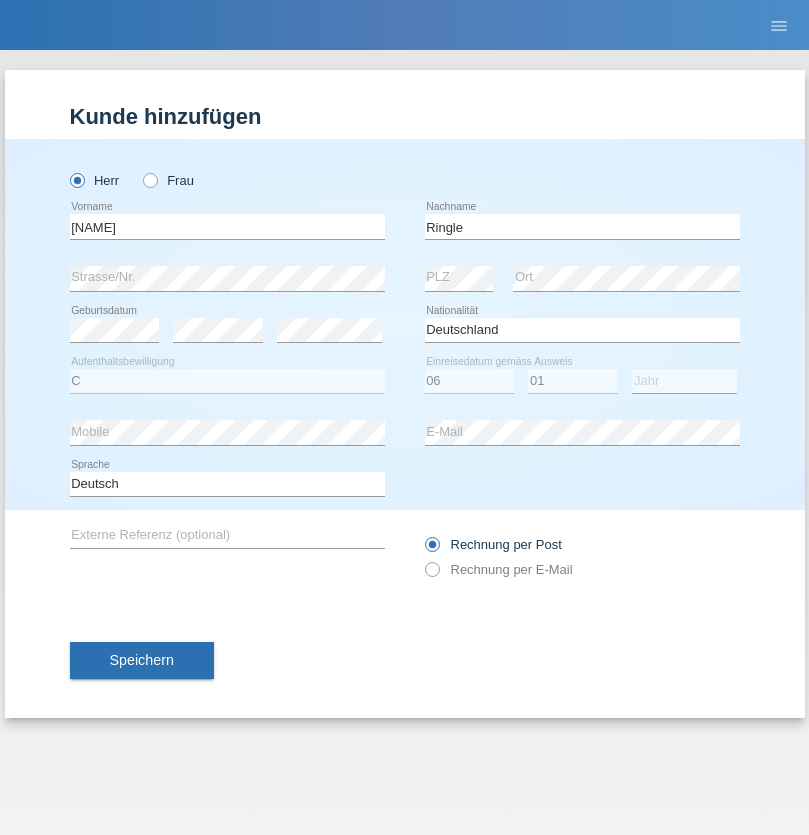select on "2021" 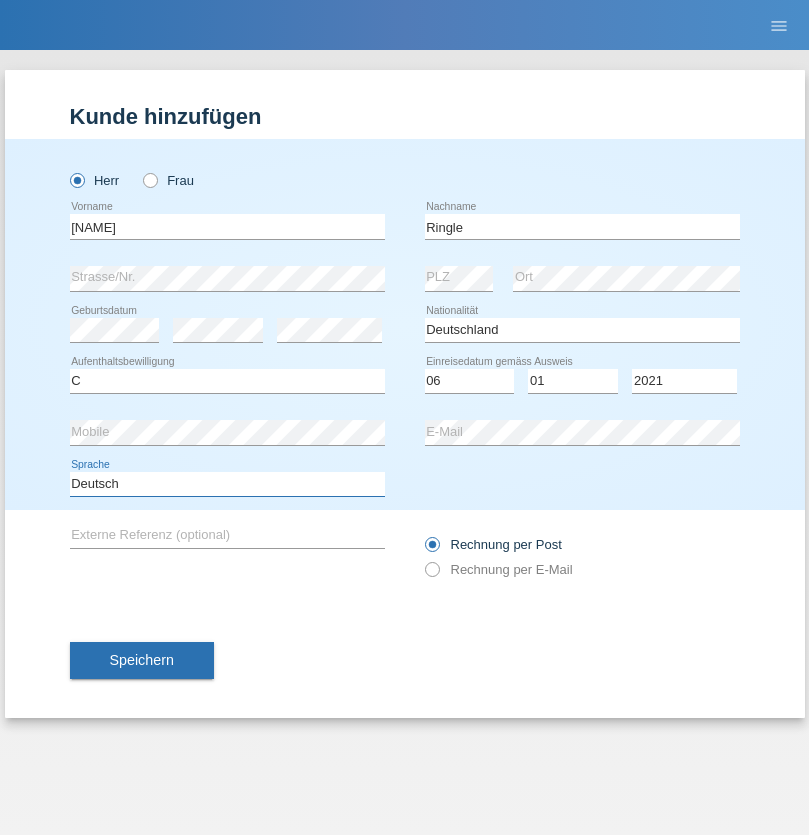 select on "en" 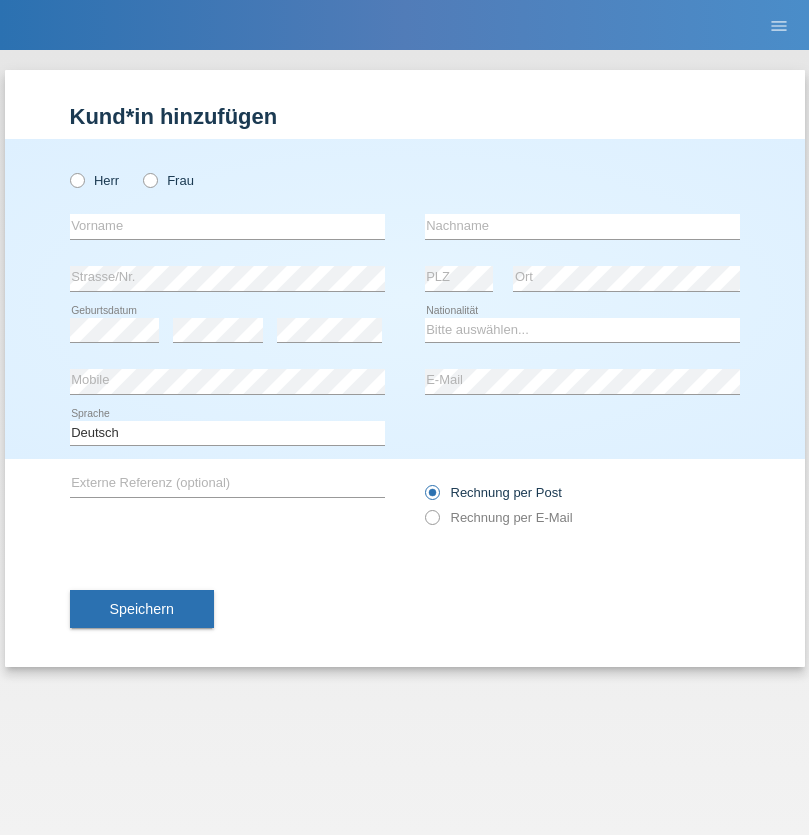 scroll, scrollTop: 0, scrollLeft: 0, axis: both 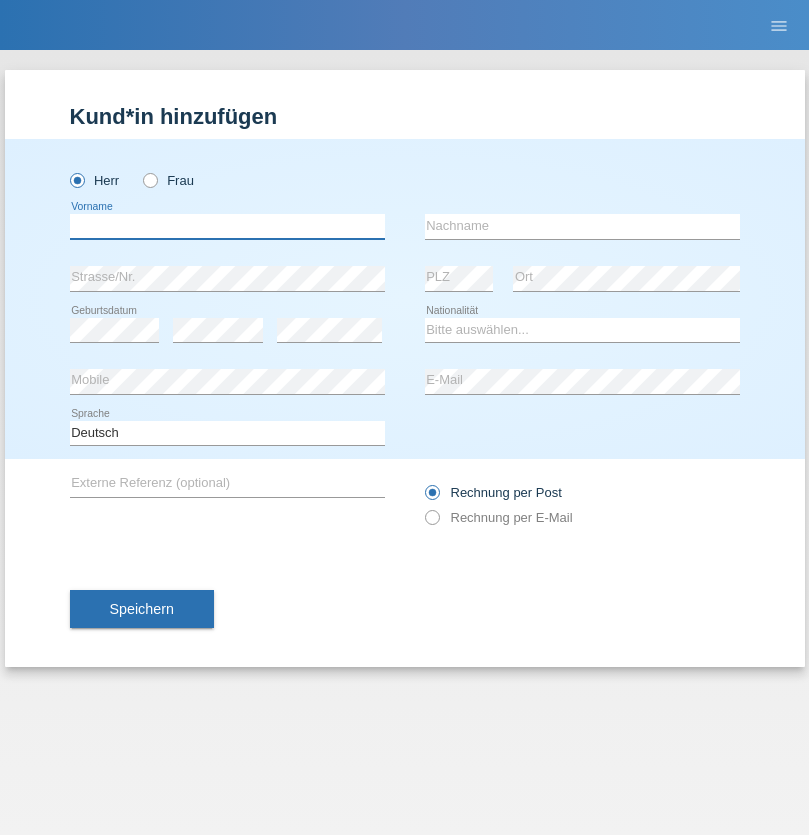click at bounding box center (227, 226) 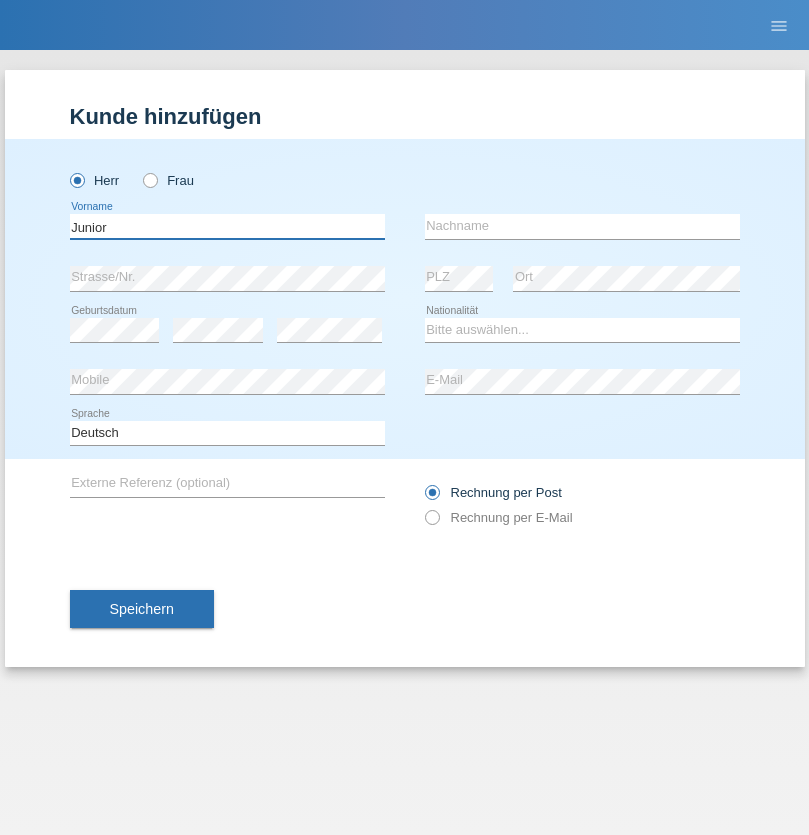 type on "Junior" 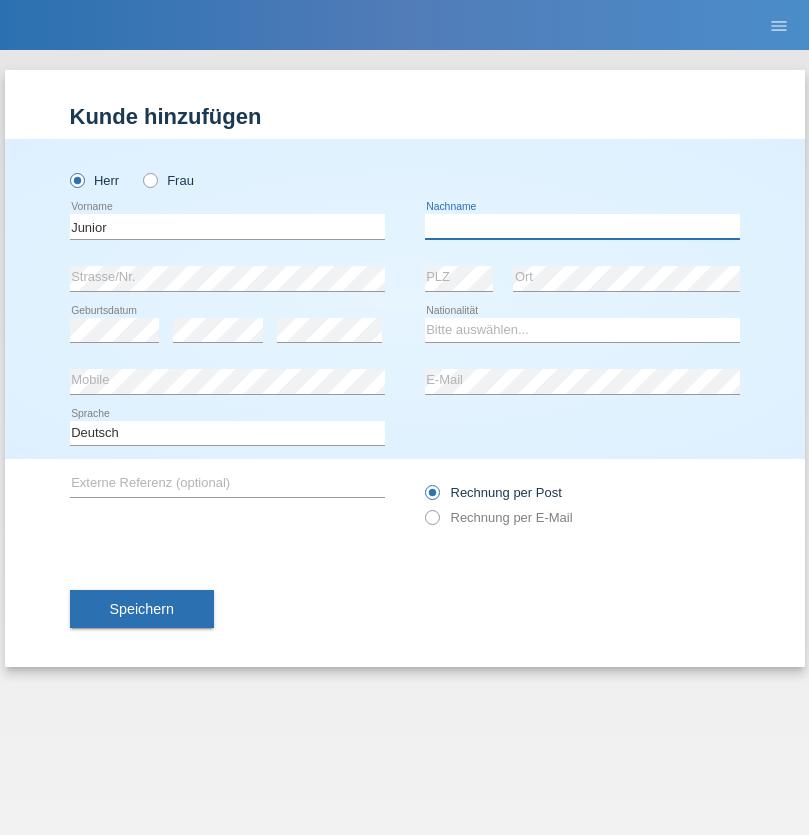 click at bounding box center (582, 226) 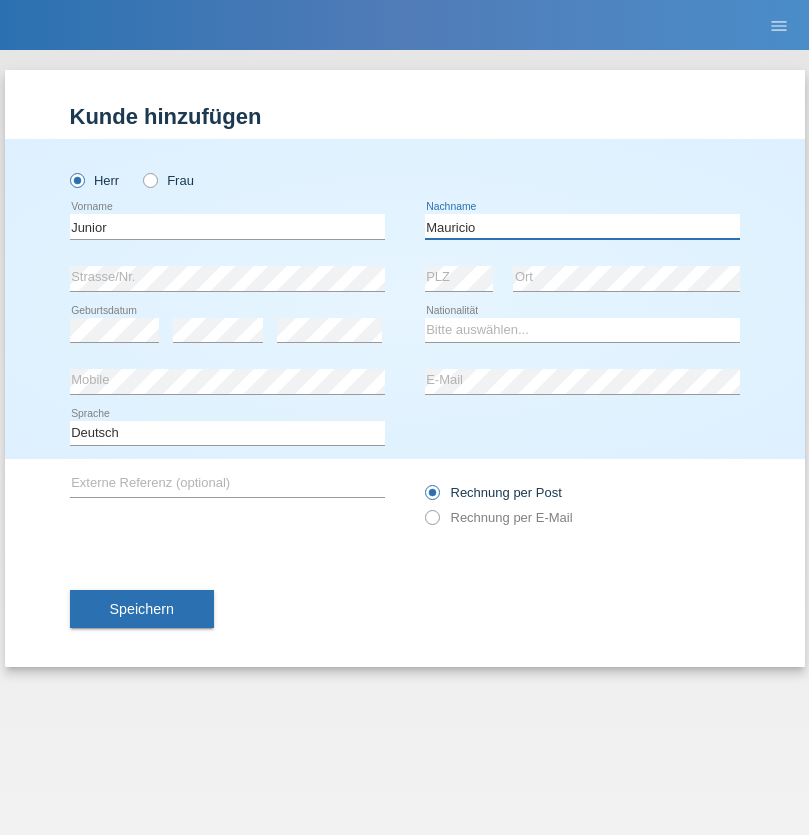 type on "Mauricio" 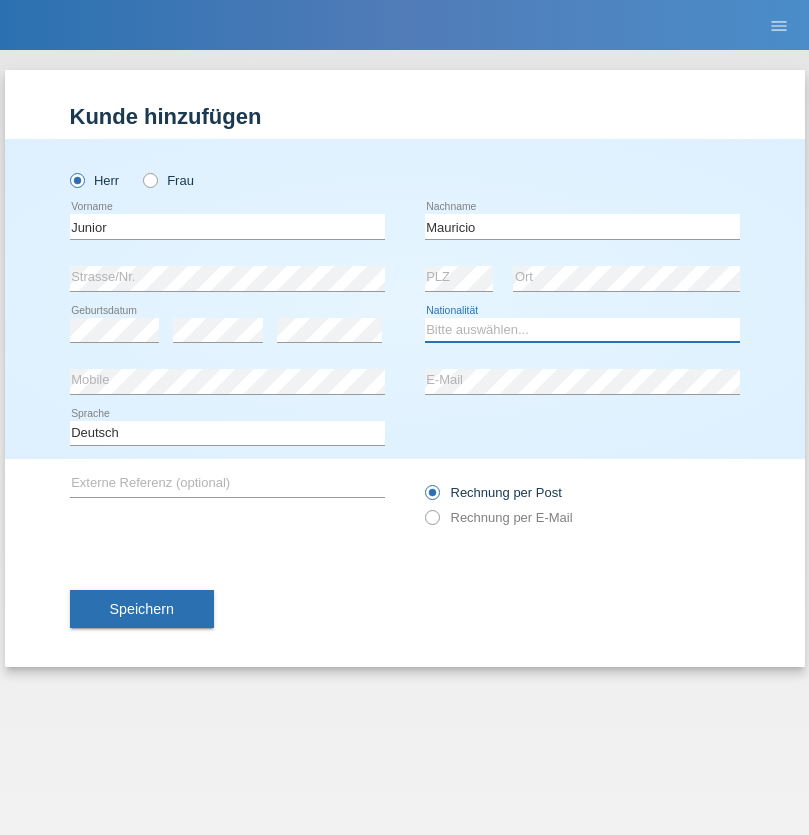 select on "CH" 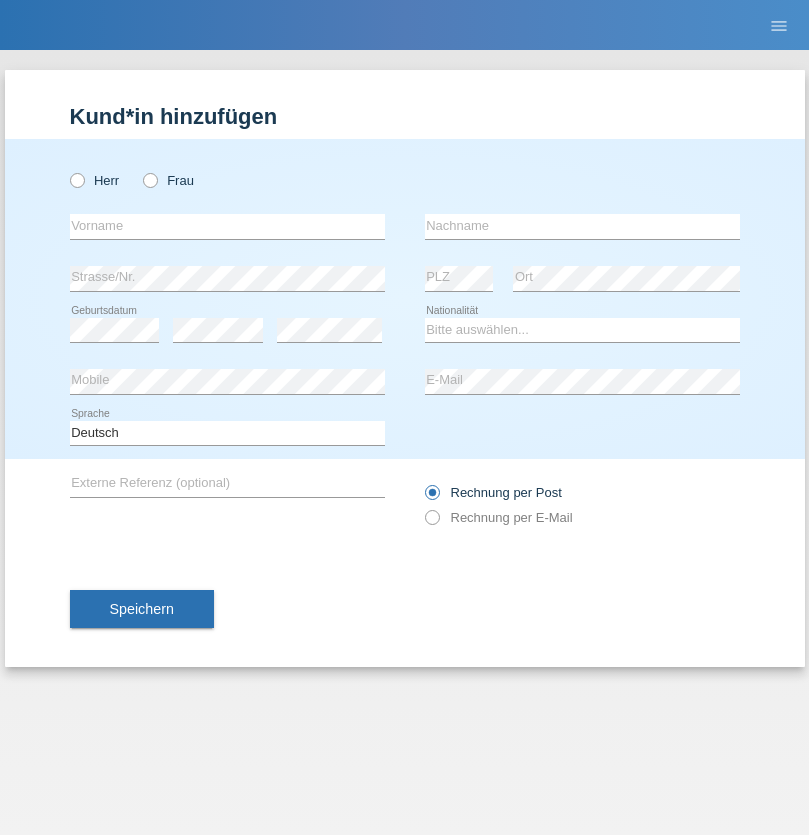 scroll, scrollTop: 0, scrollLeft: 0, axis: both 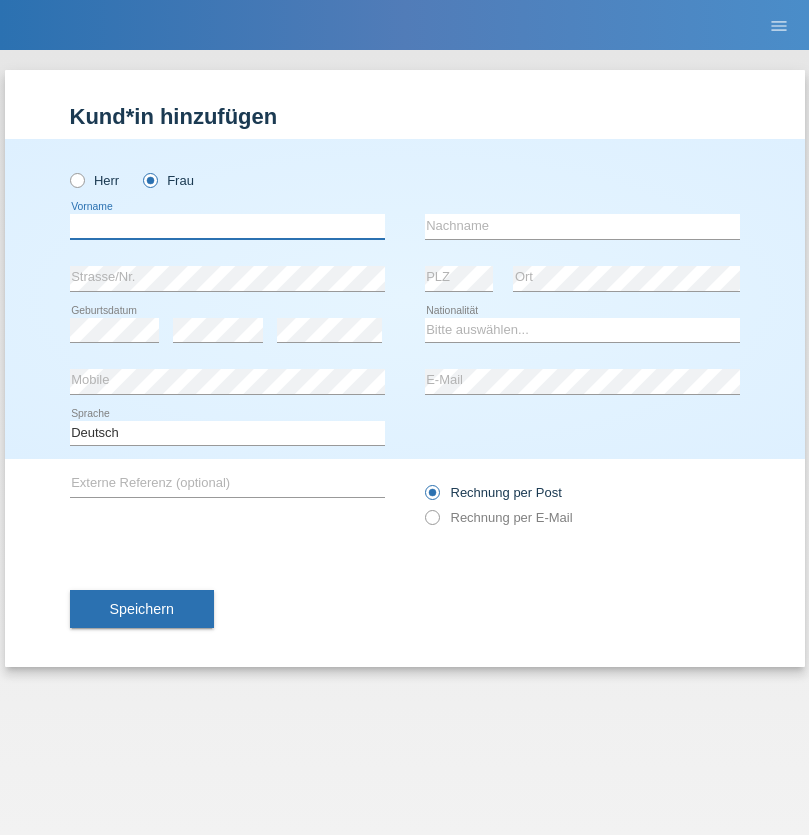 click at bounding box center (227, 226) 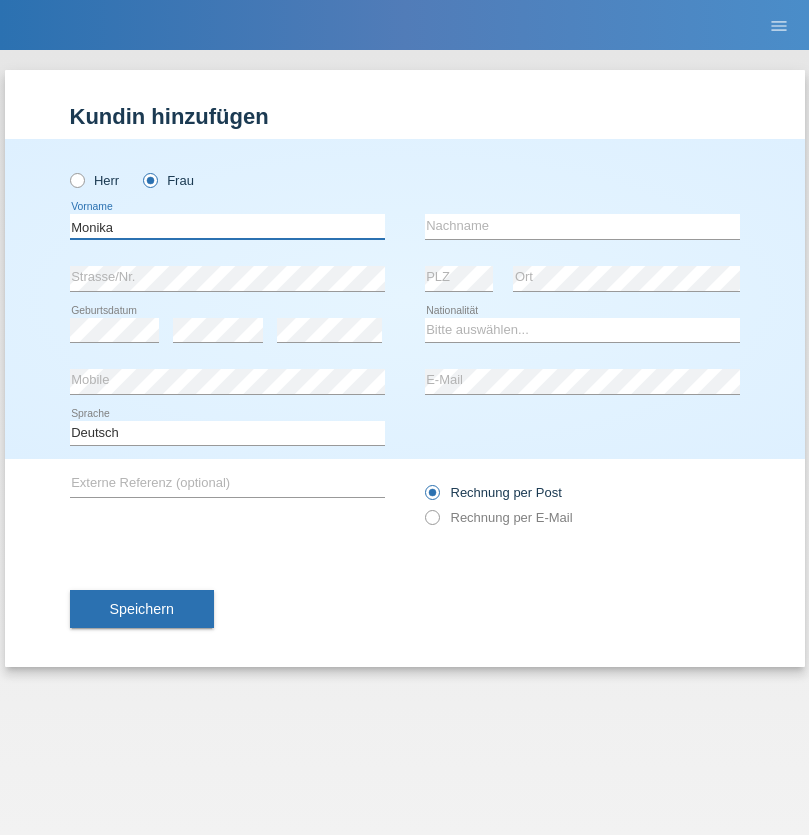 type on "Monika" 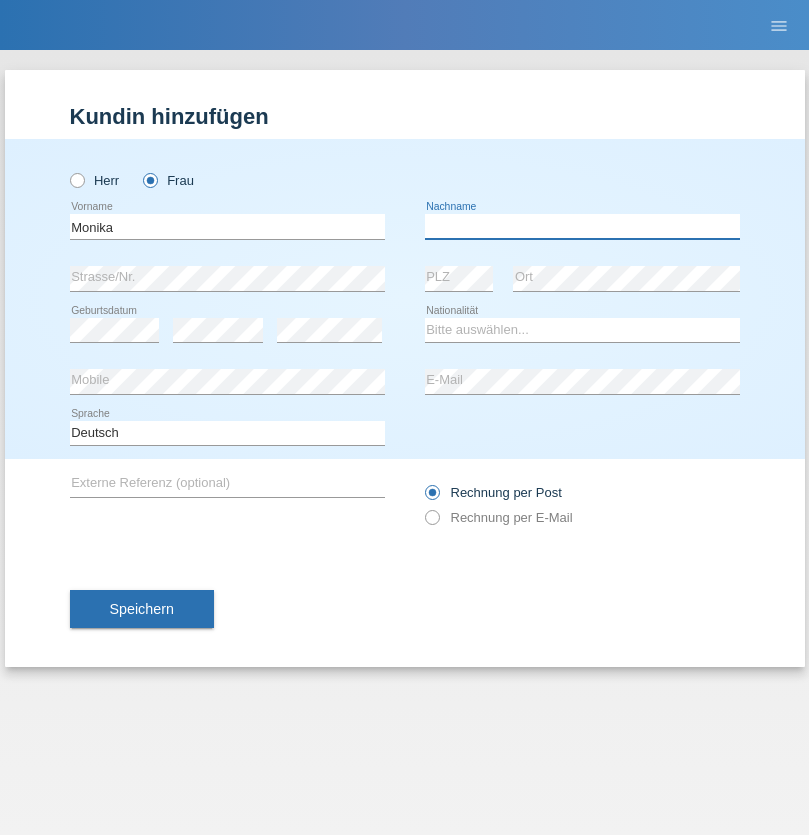 click at bounding box center [582, 226] 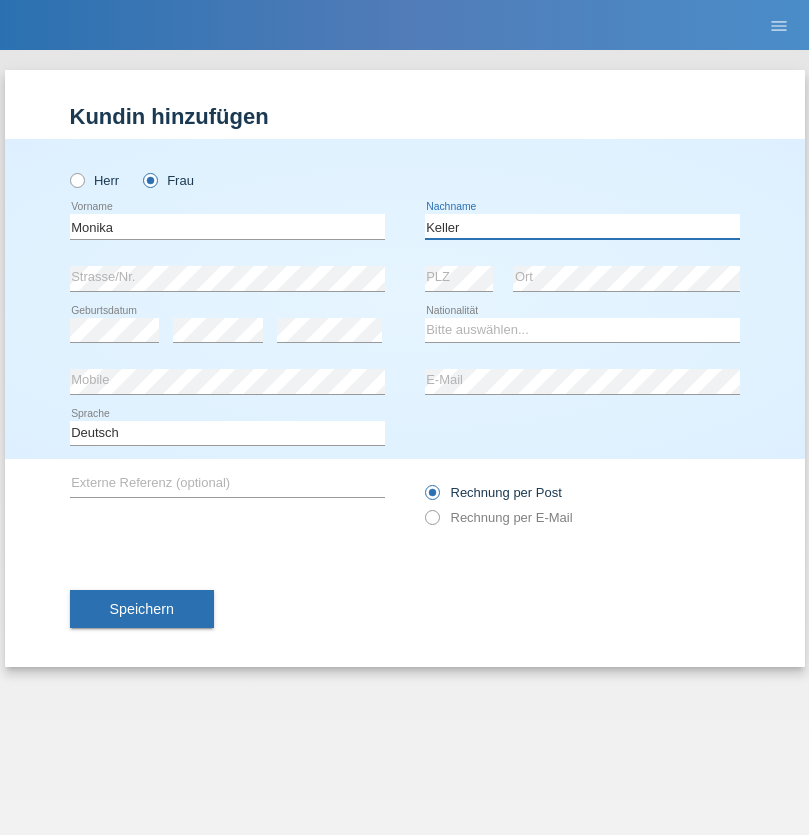type on "Keller" 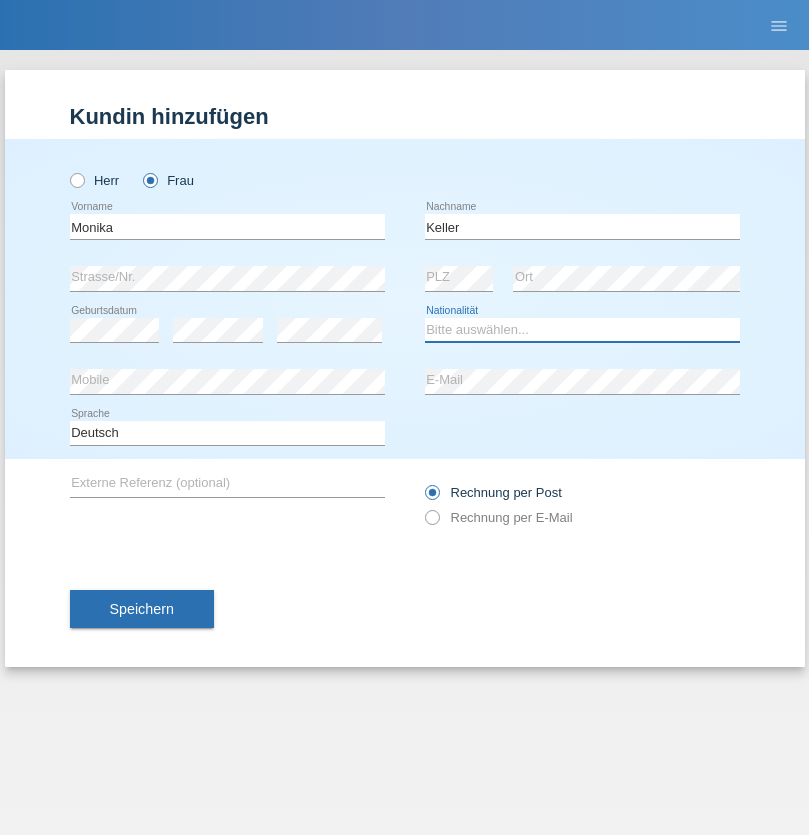 select on "CH" 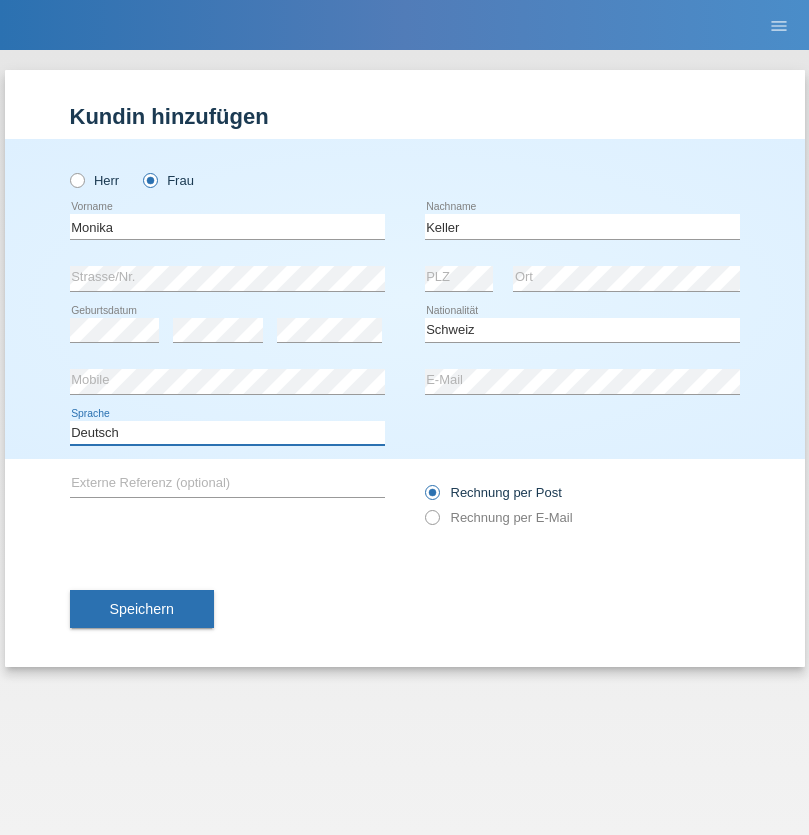 select on "en" 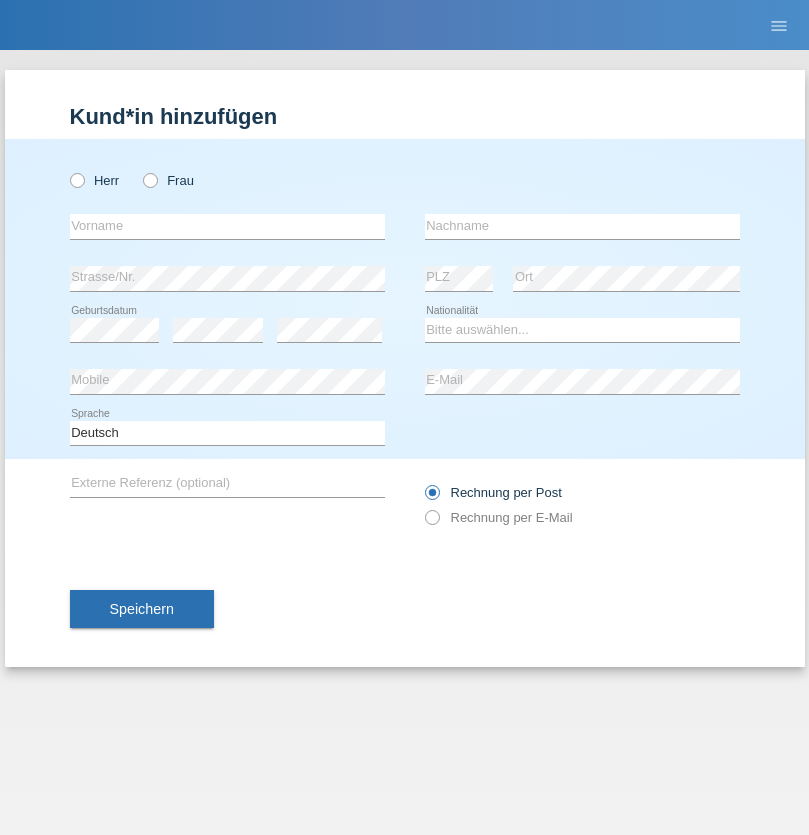 scroll, scrollTop: 0, scrollLeft: 0, axis: both 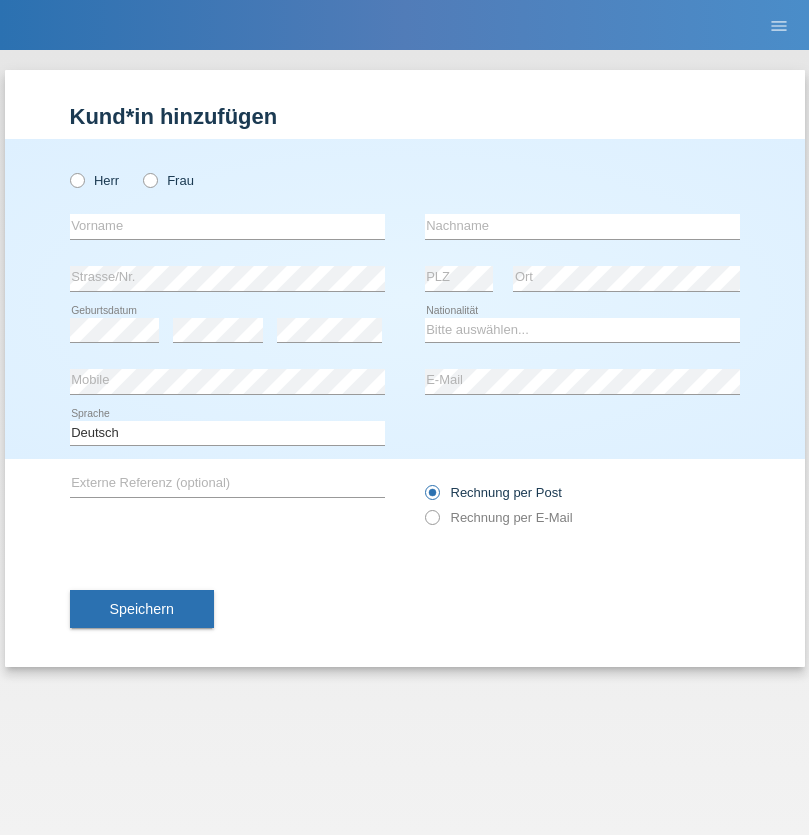 radio on "true" 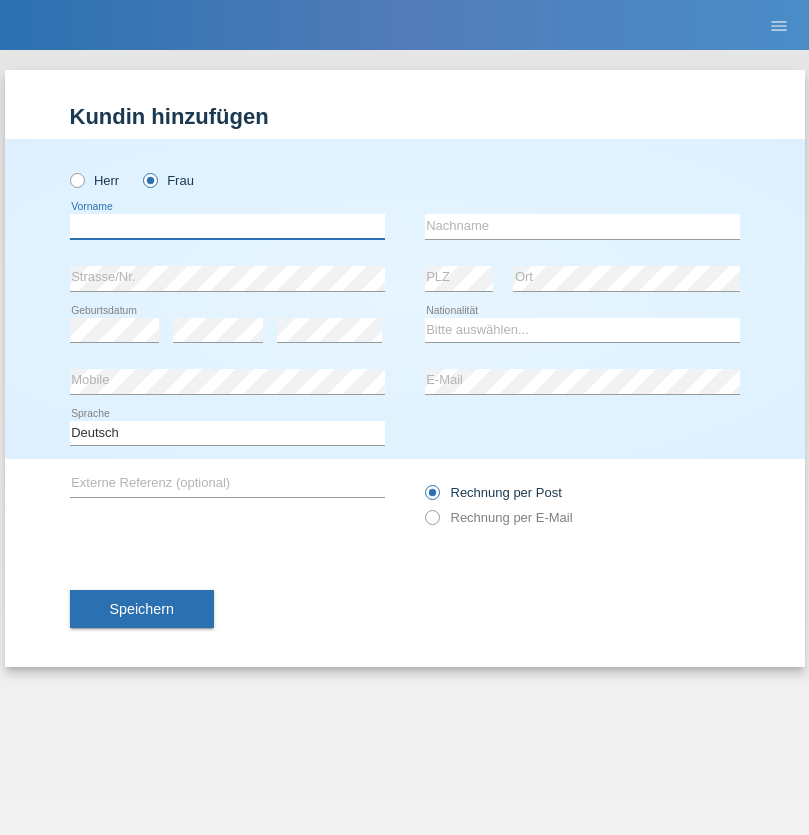 click at bounding box center (227, 226) 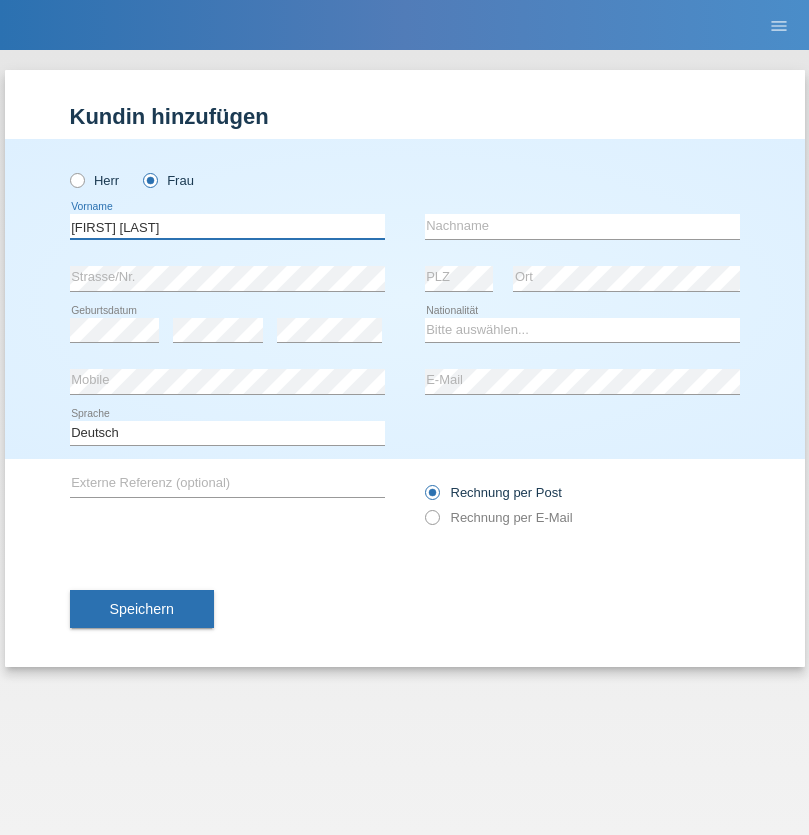 type on "[FIRST] [LAST]" 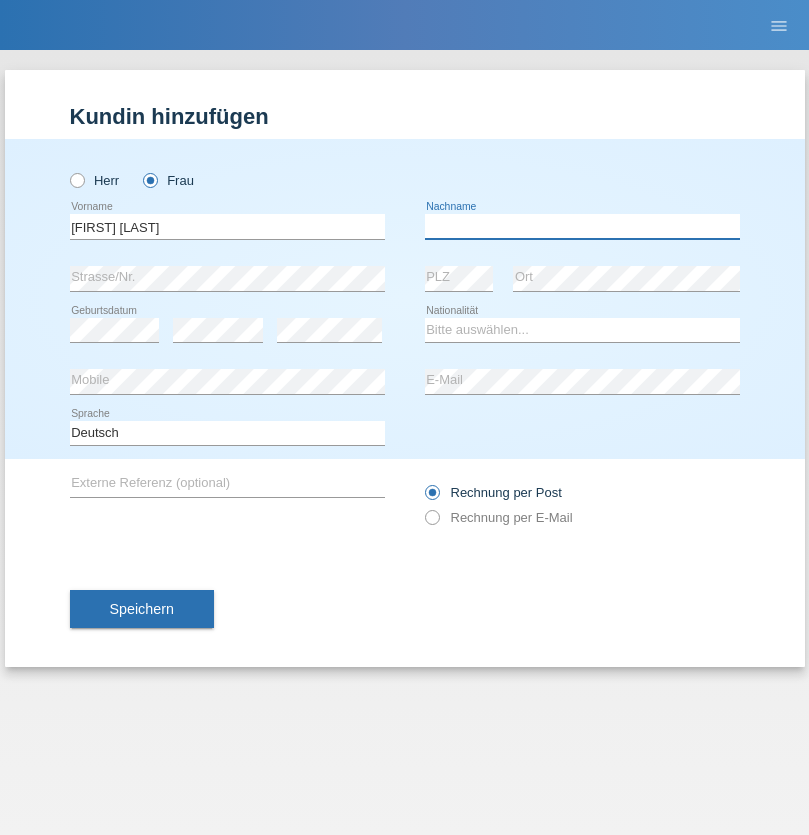 click at bounding box center (582, 226) 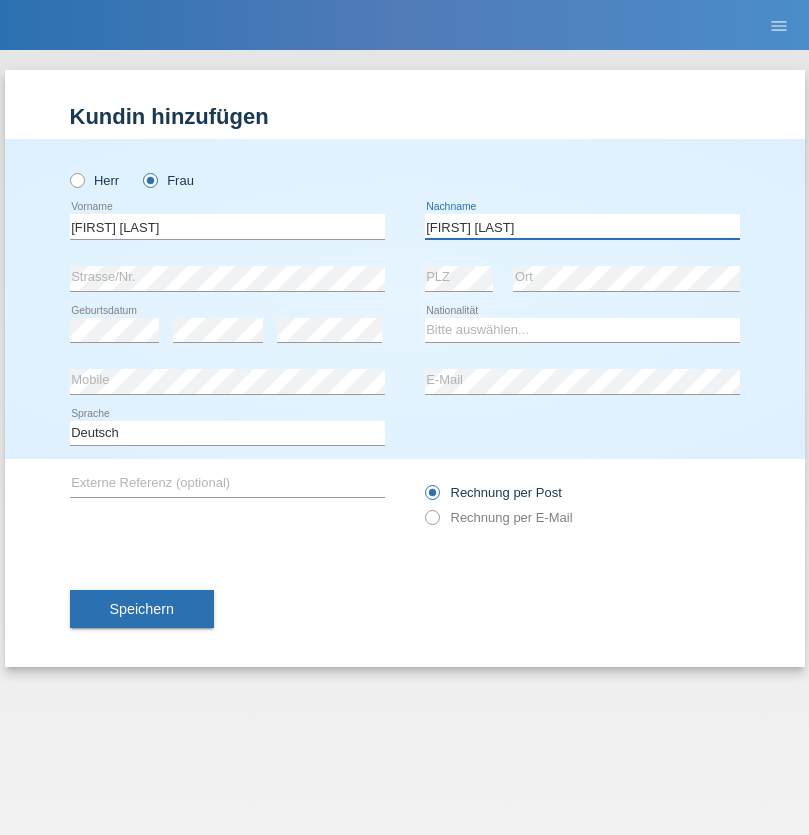 type on "[FIRST] [LAST]" 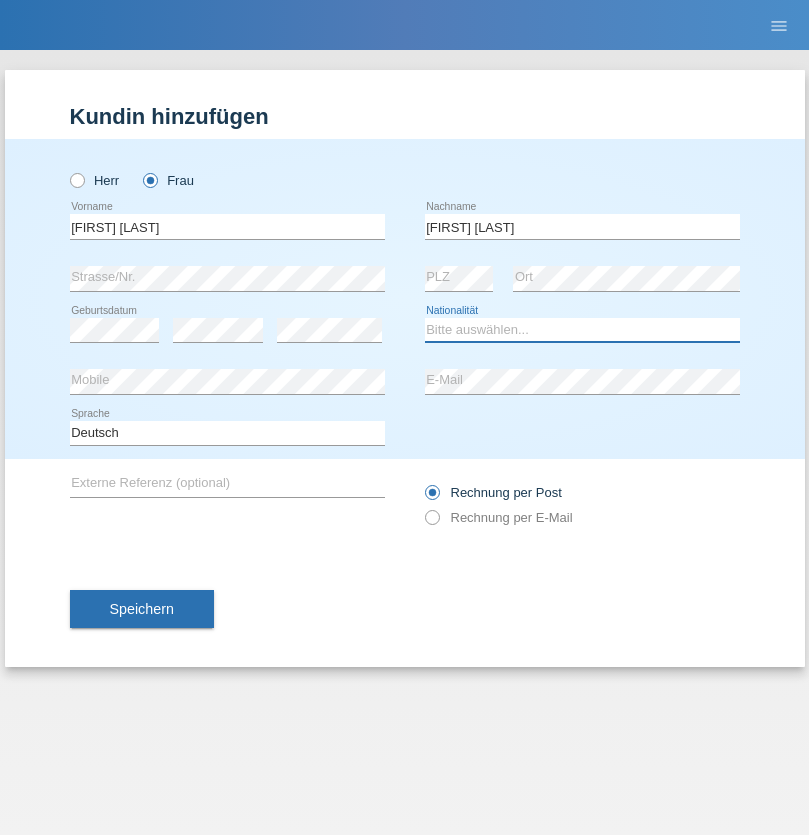 select on "CH" 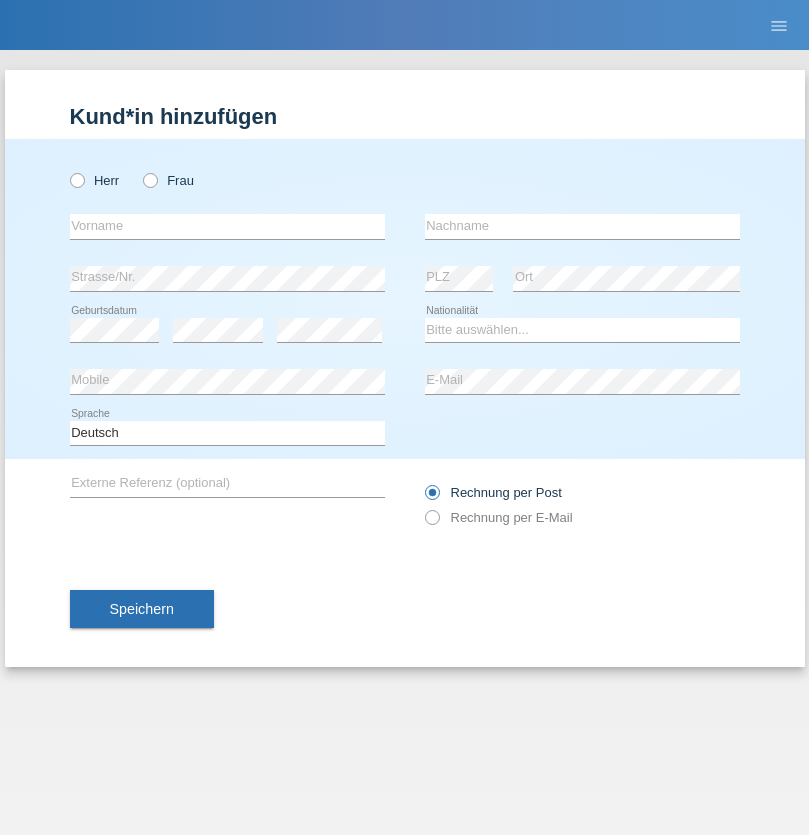 scroll, scrollTop: 0, scrollLeft: 0, axis: both 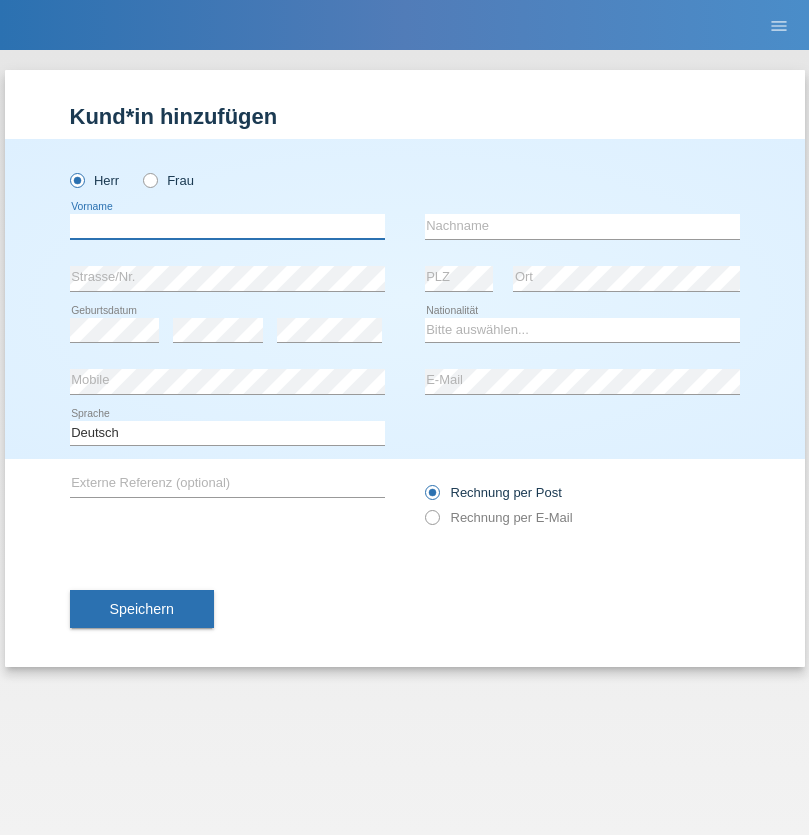 click at bounding box center [227, 226] 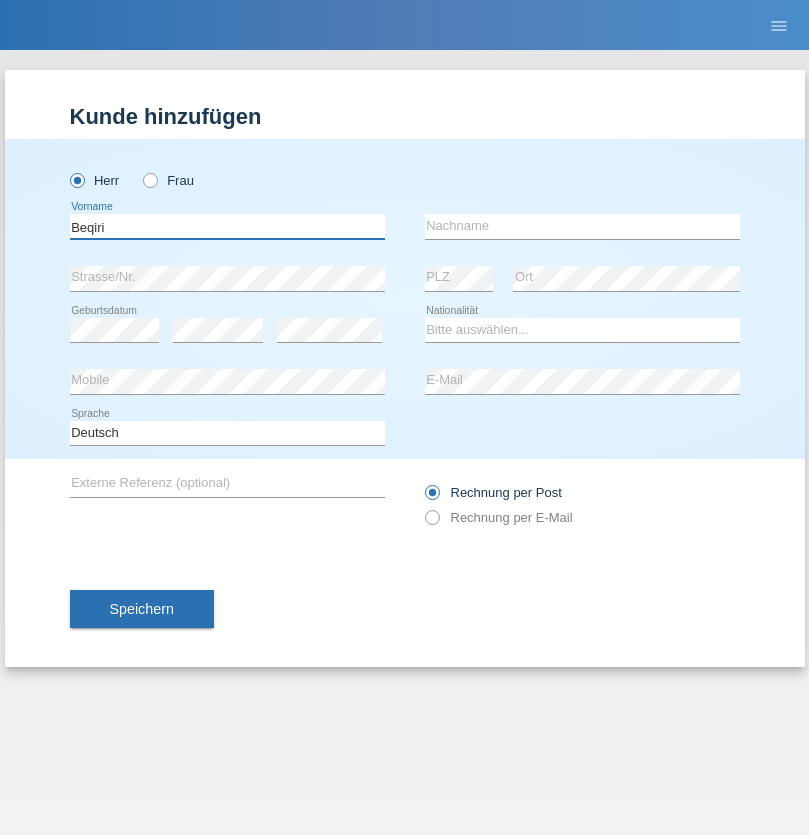 type on "Beqiri" 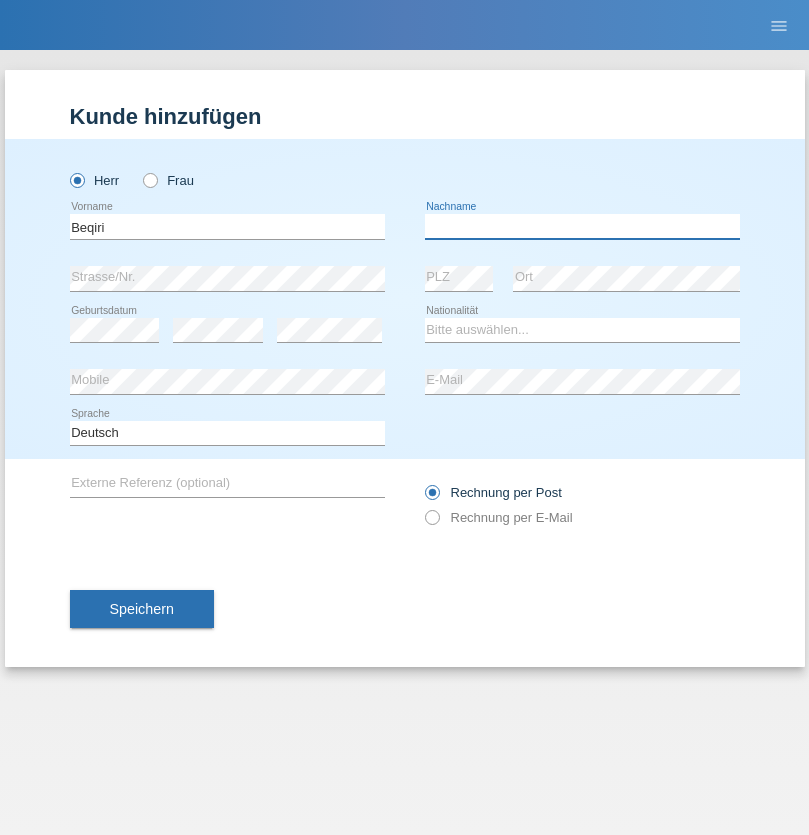 click at bounding box center [582, 226] 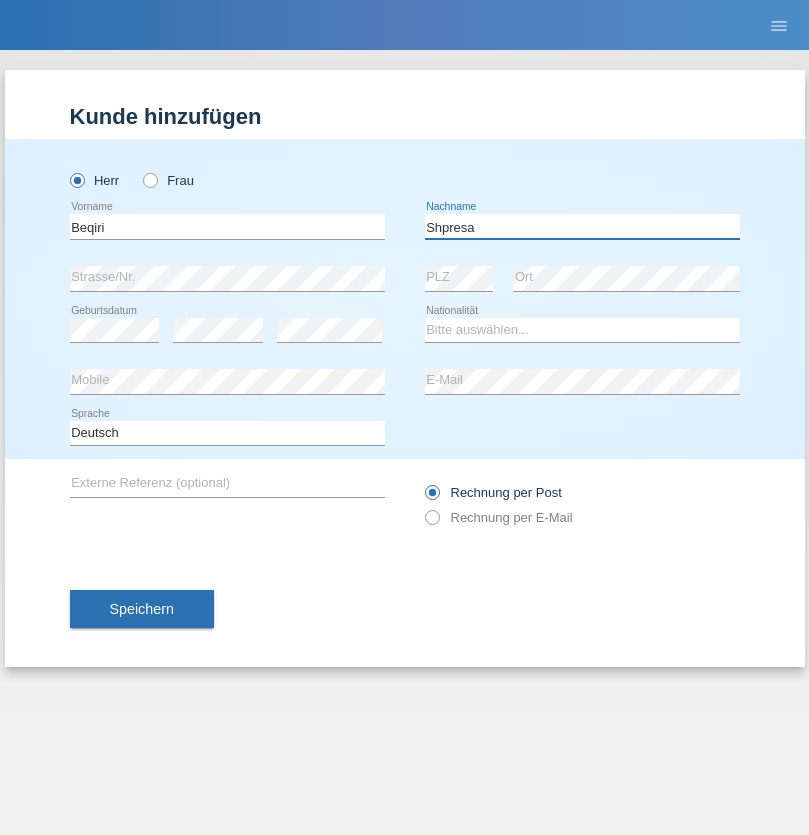 type on "Shpresa" 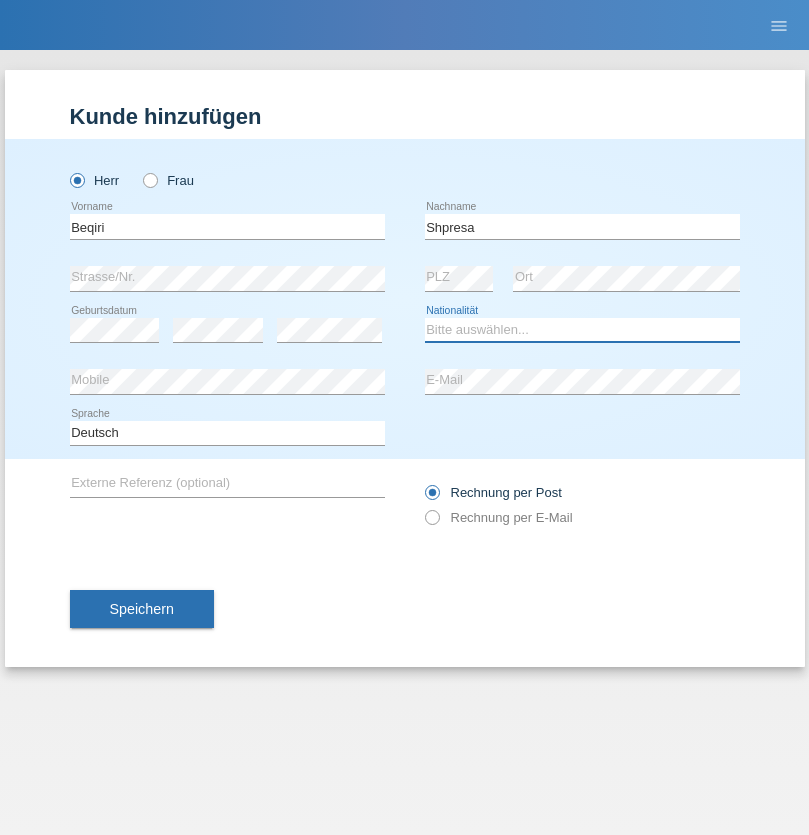 select on "XK" 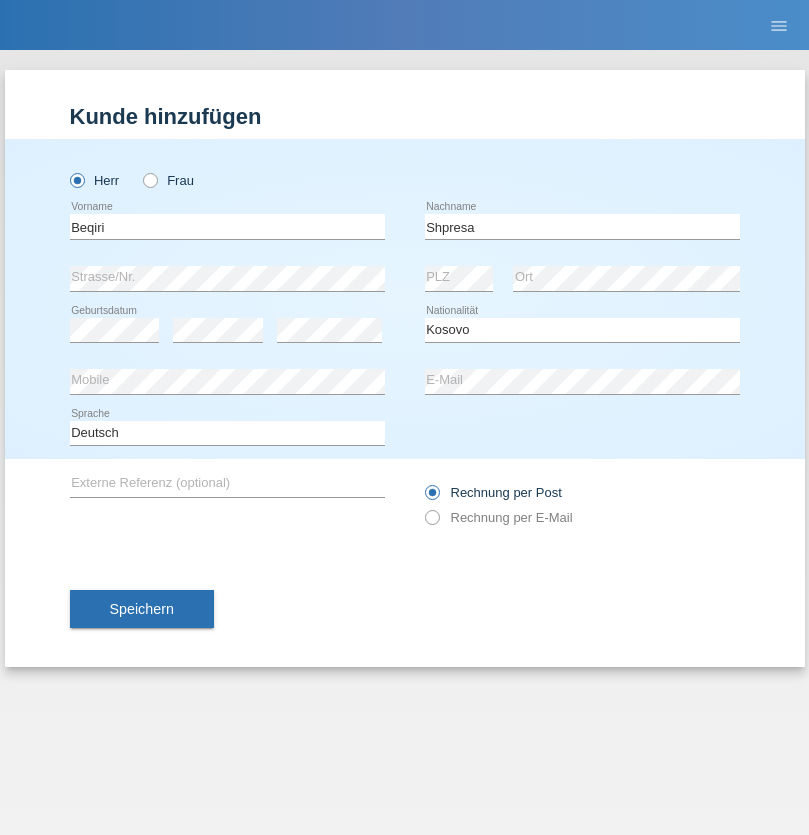 select on "C" 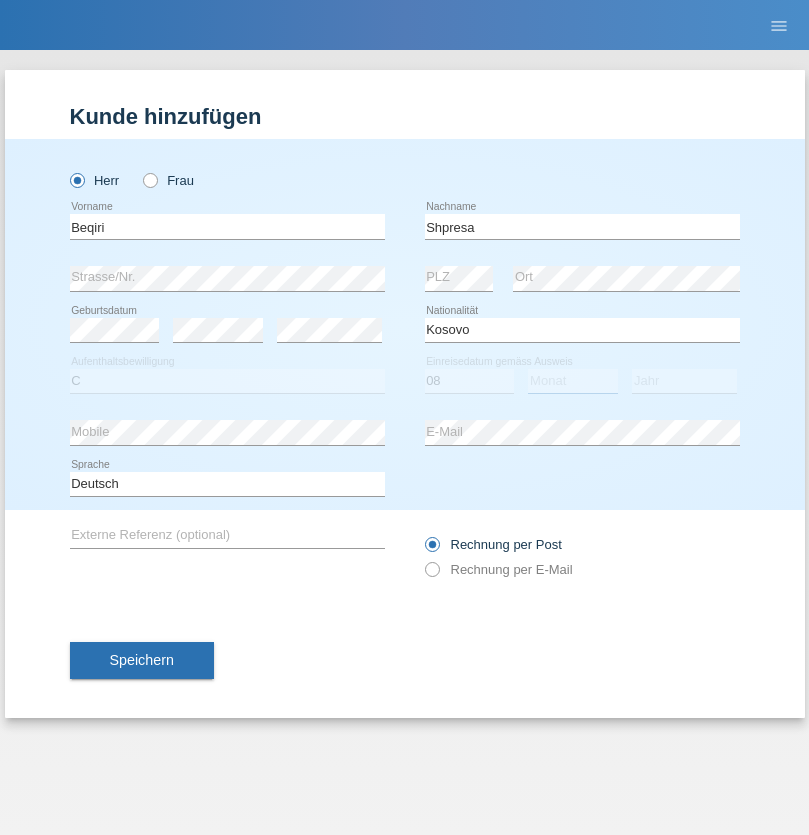 select on "02" 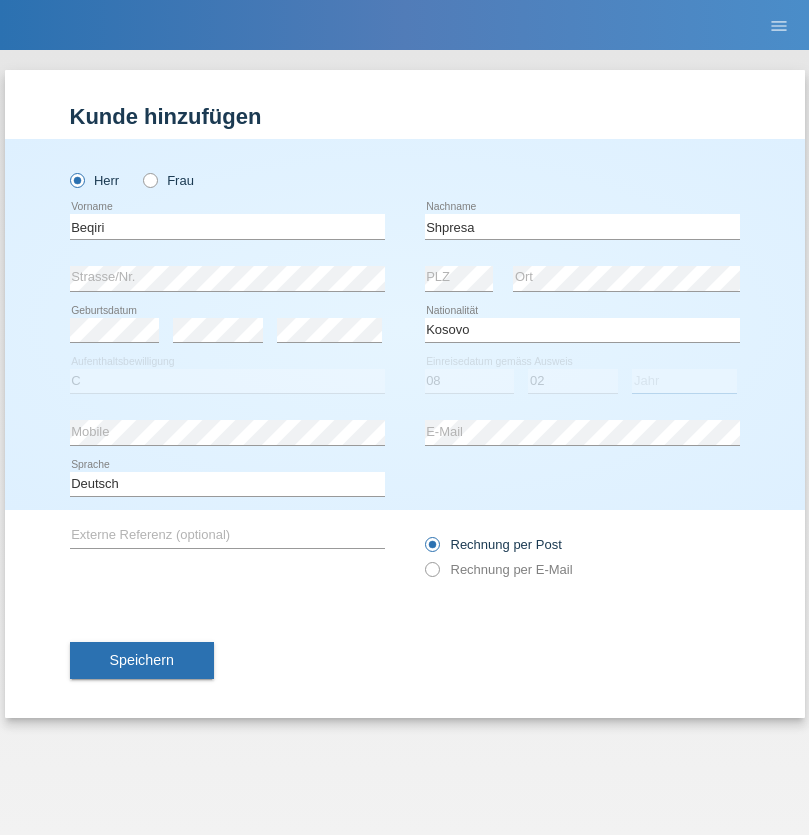 select on "1979" 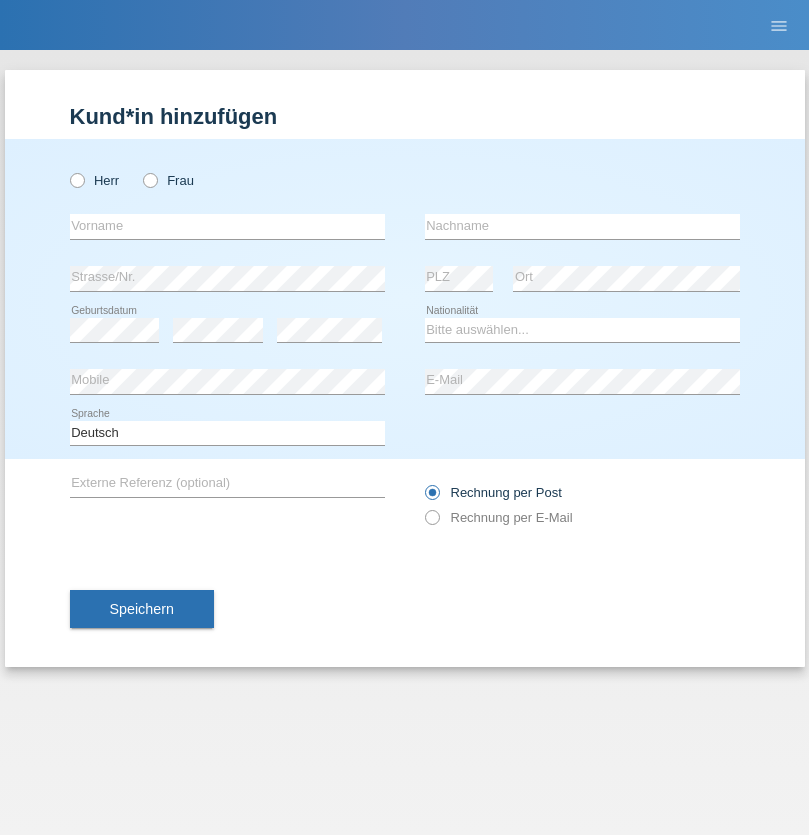 scroll, scrollTop: 0, scrollLeft: 0, axis: both 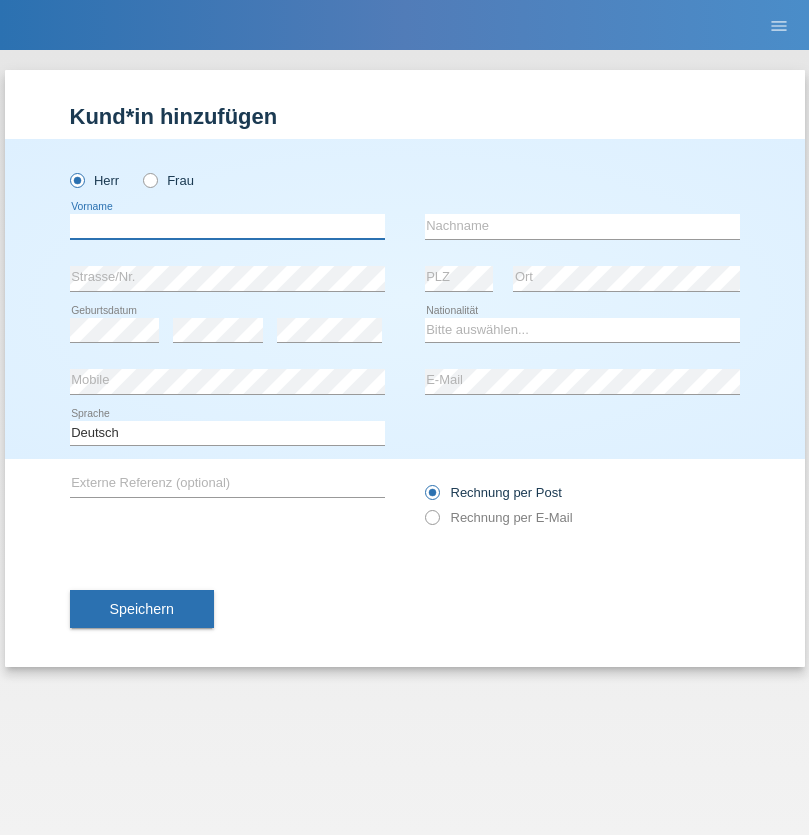click at bounding box center [227, 226] 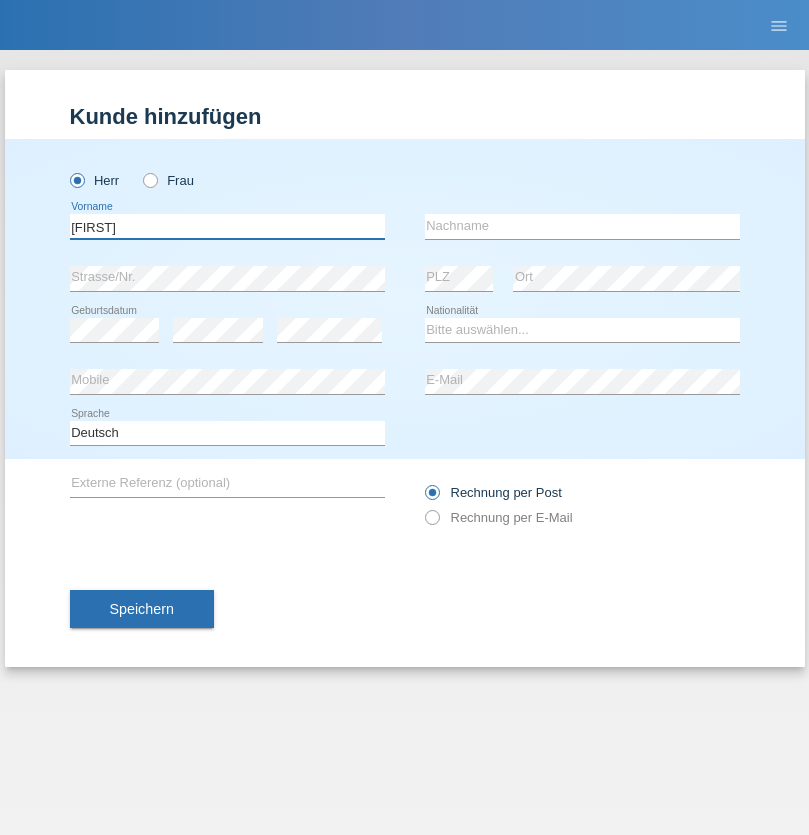type on "[FIRST]" 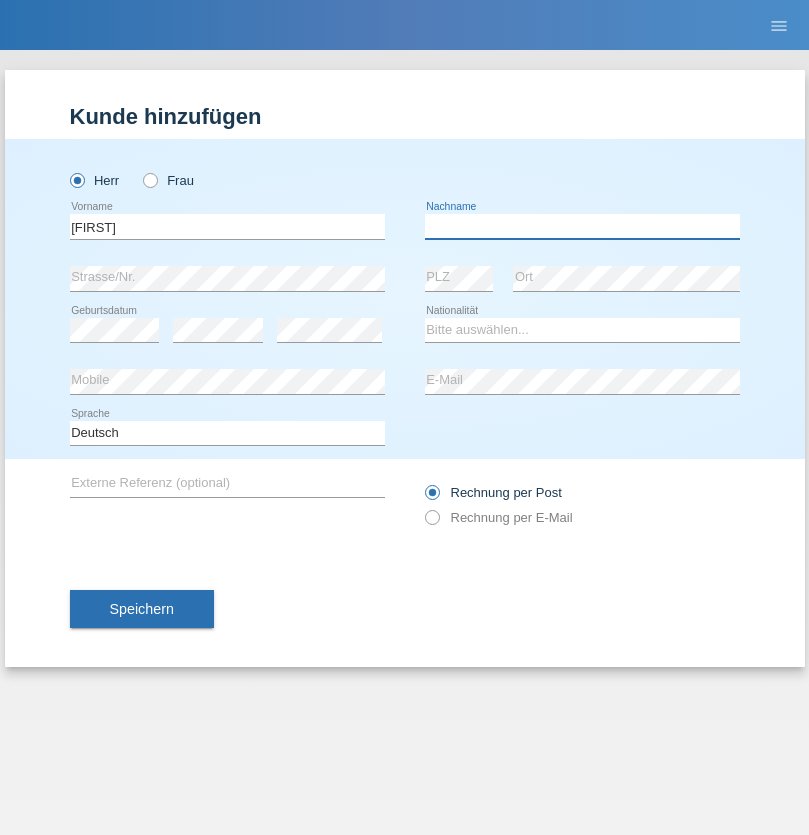 click at bounding box center [582, 226] 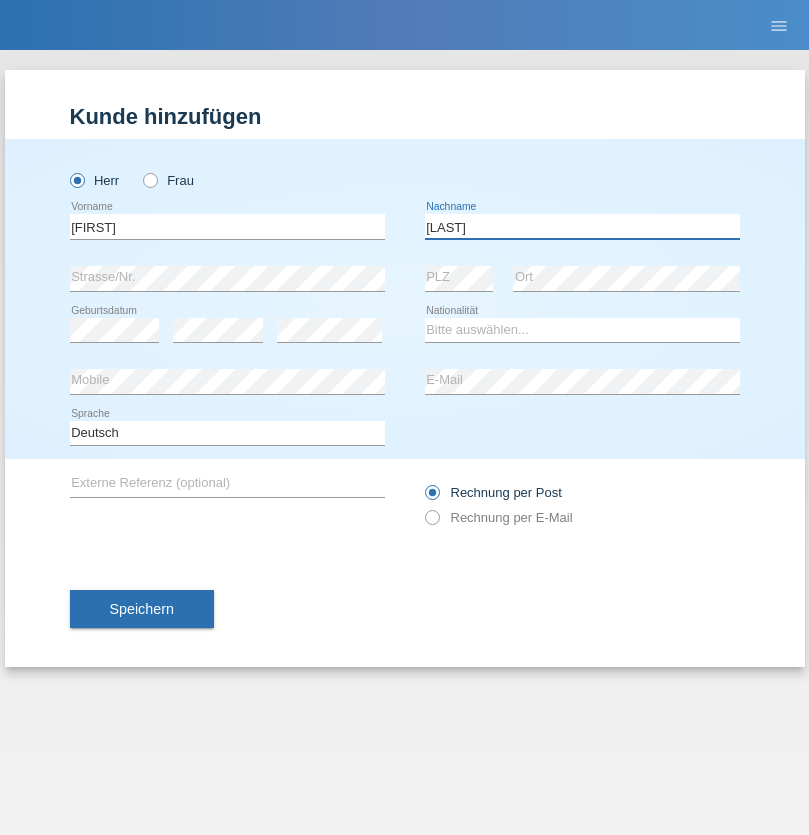 type on "[LAST]" 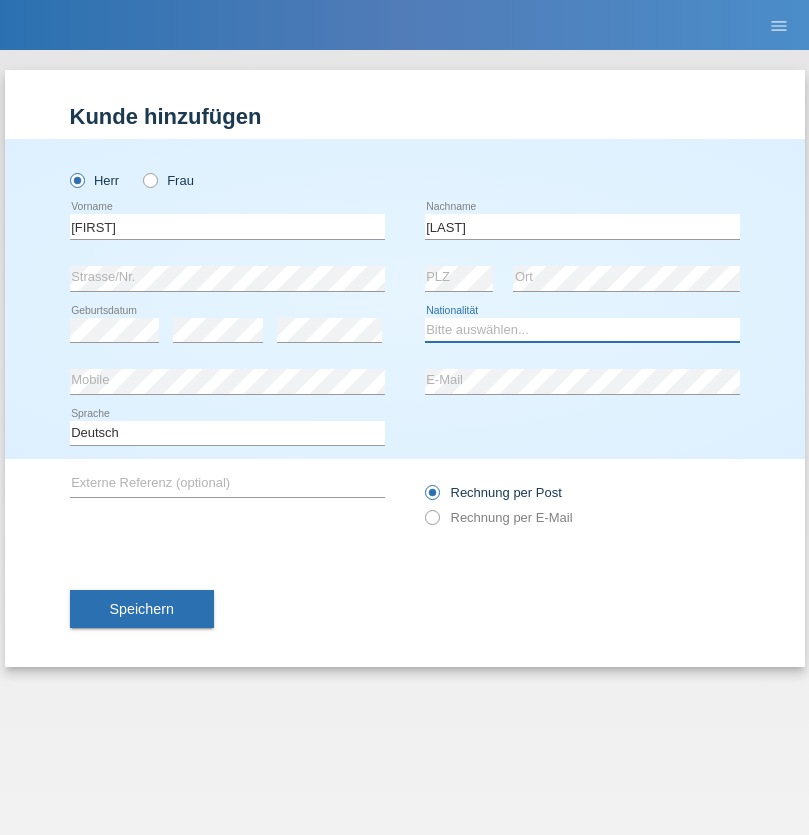 select on "CH" 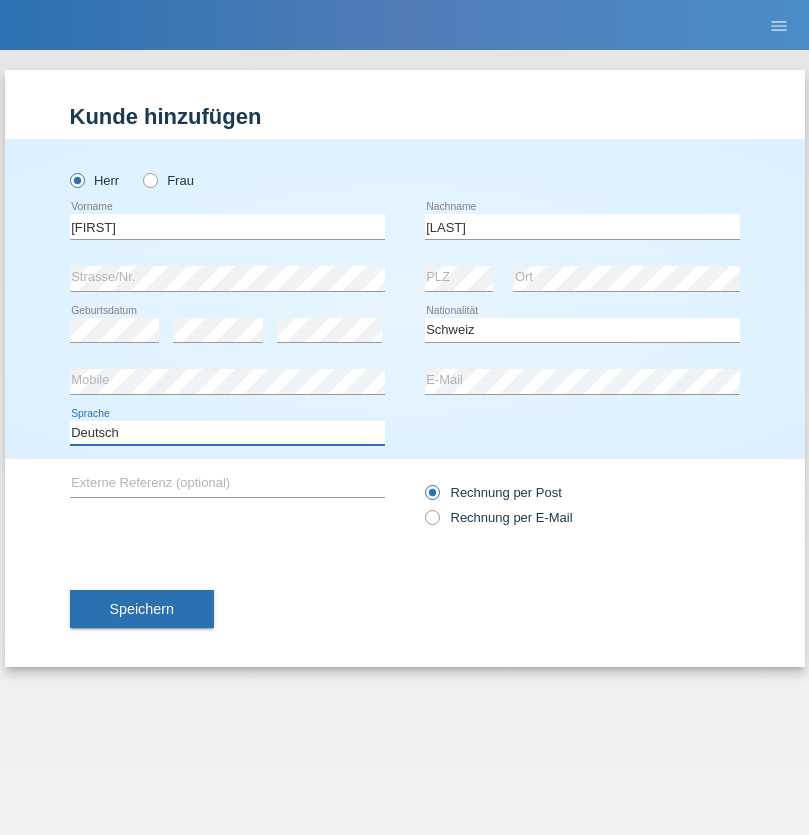 select on "en" 